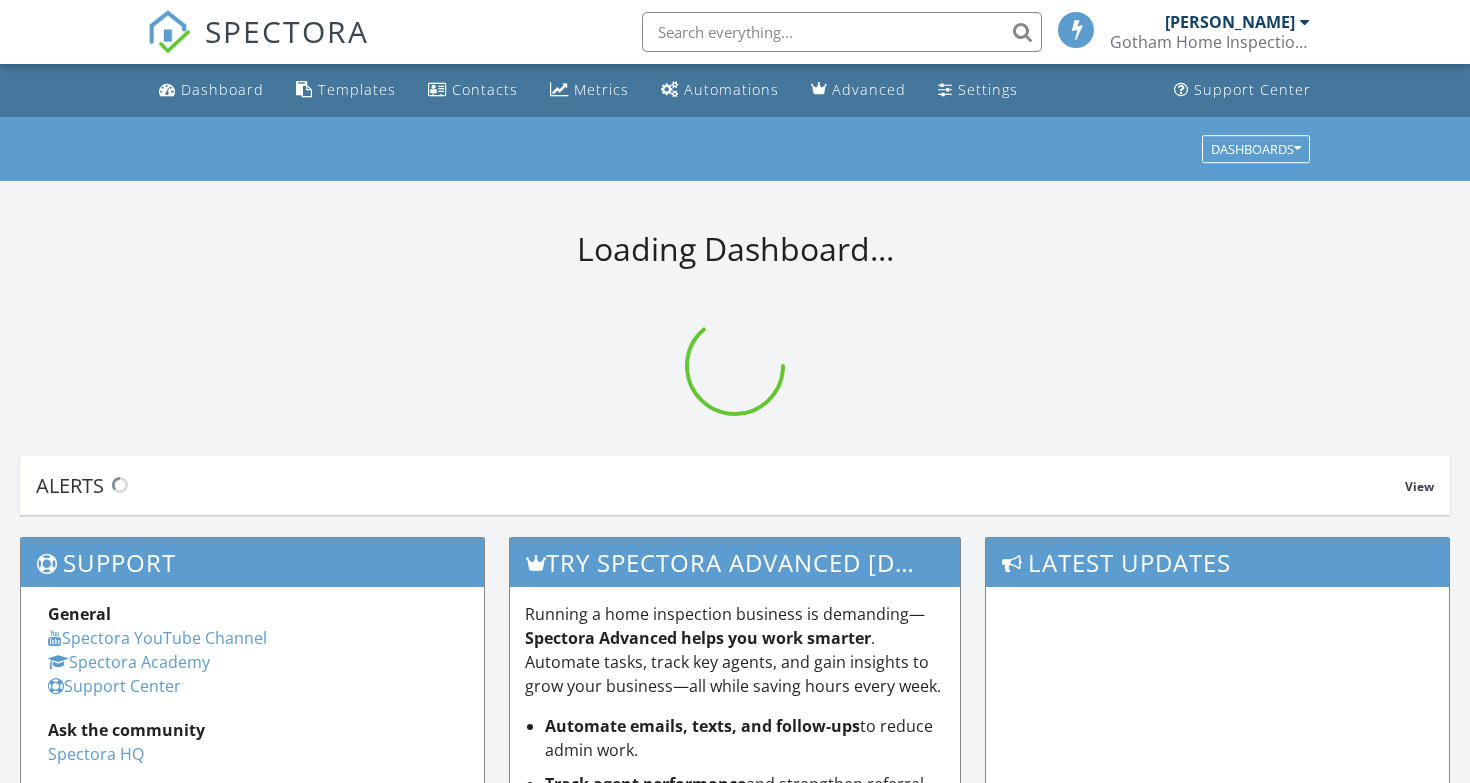 scroll, scrollTop: 0, scrollLeft: 0, axis: both 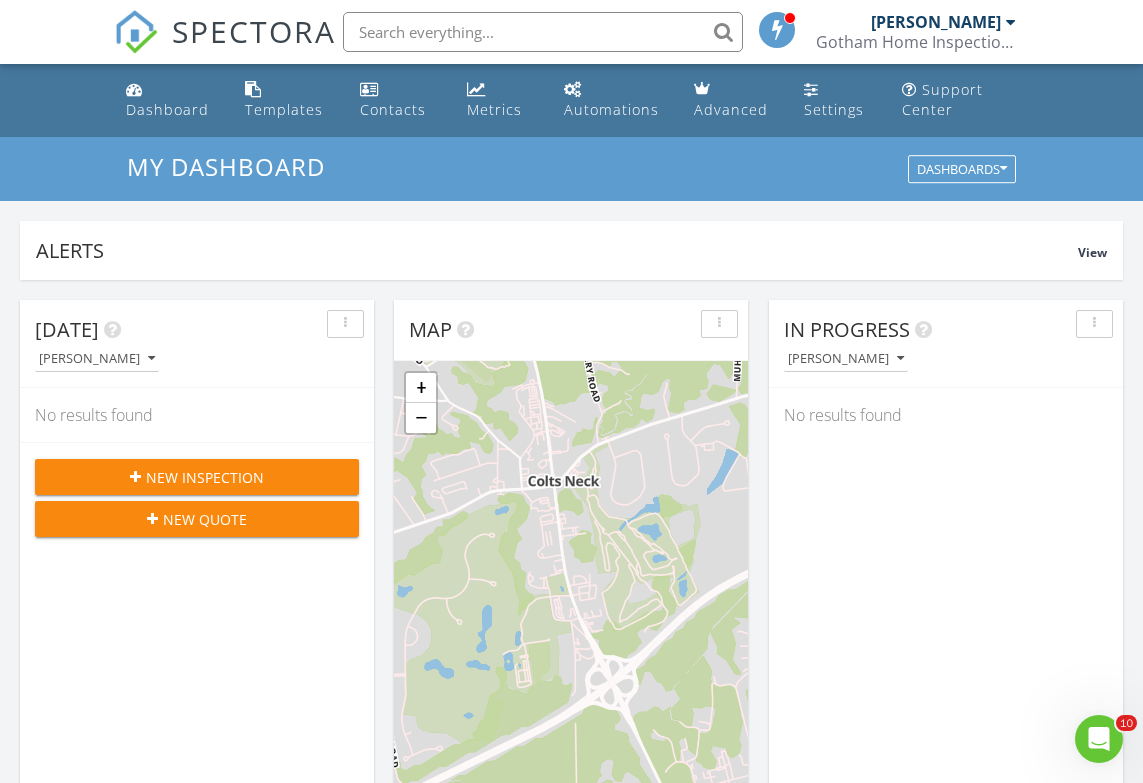 click on "New Inspection" at bounding box center (205, 477) 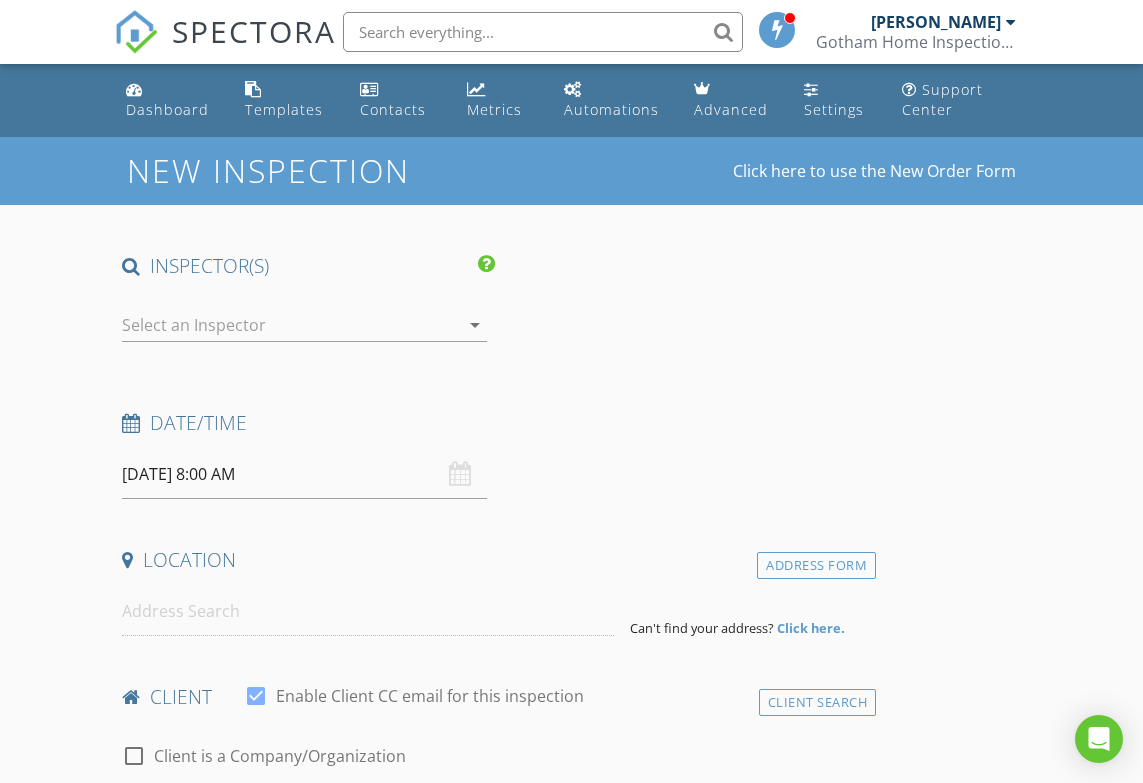 scroll, scrollTop: 0, scrollLeft: 0, axis: both 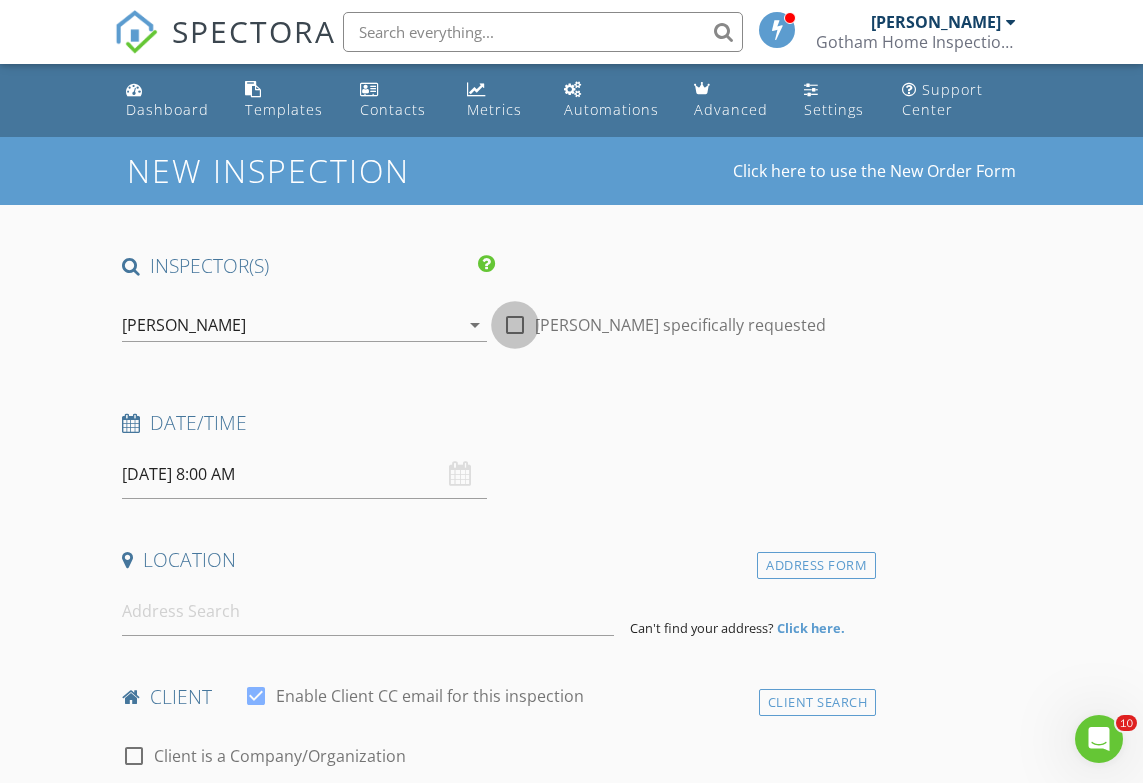 click at bounding box center (515, 325) 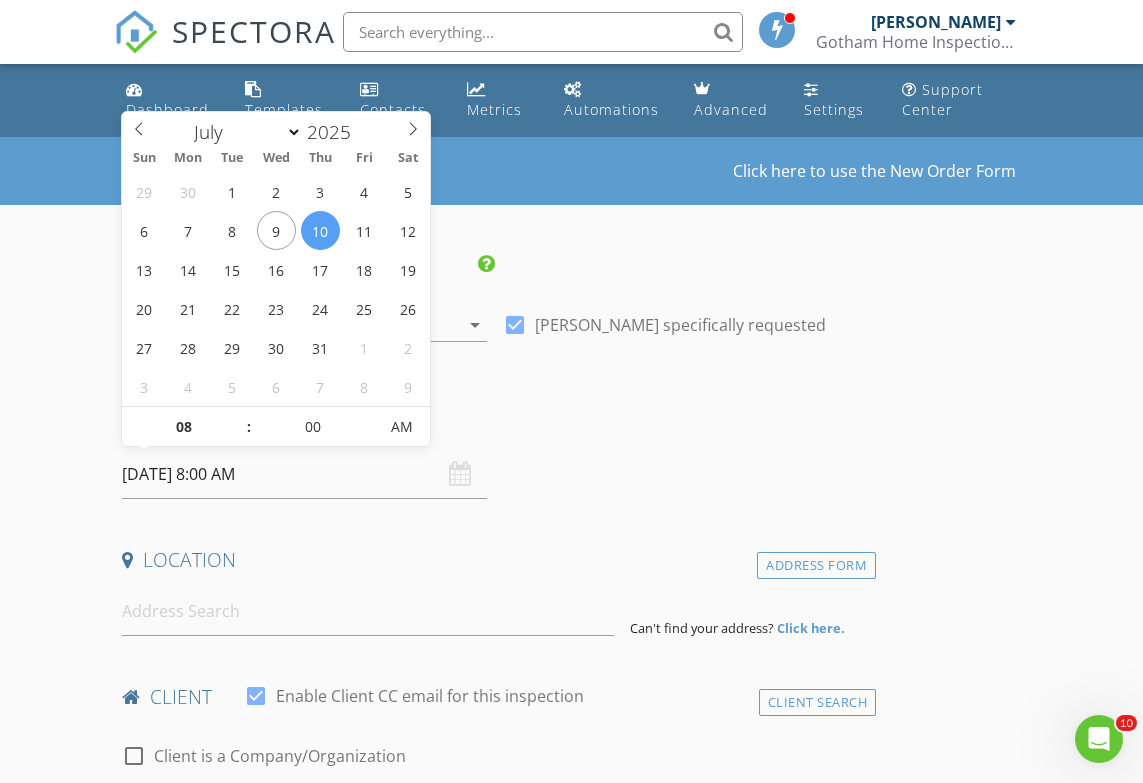 click on "07/10/2025 8:00 AM" at bounding box center [304, 474] 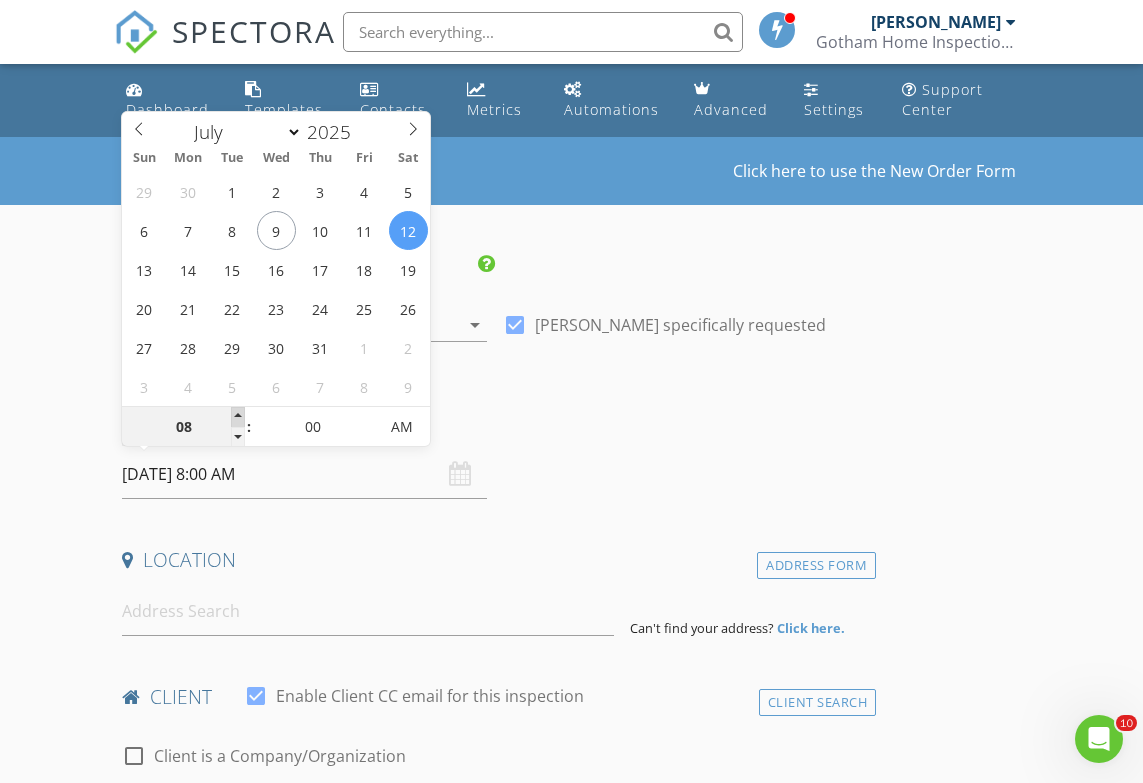 type on "07/12/2025 9:00 AM" 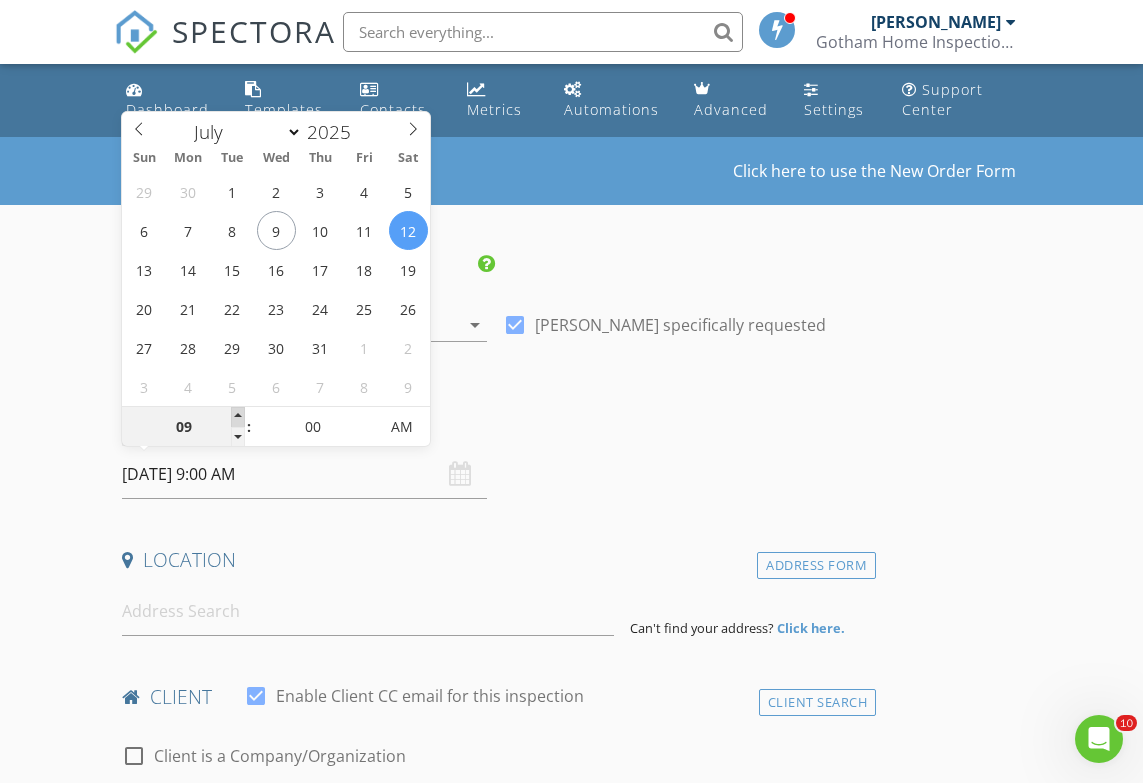 click at bounding box center [238, 417] 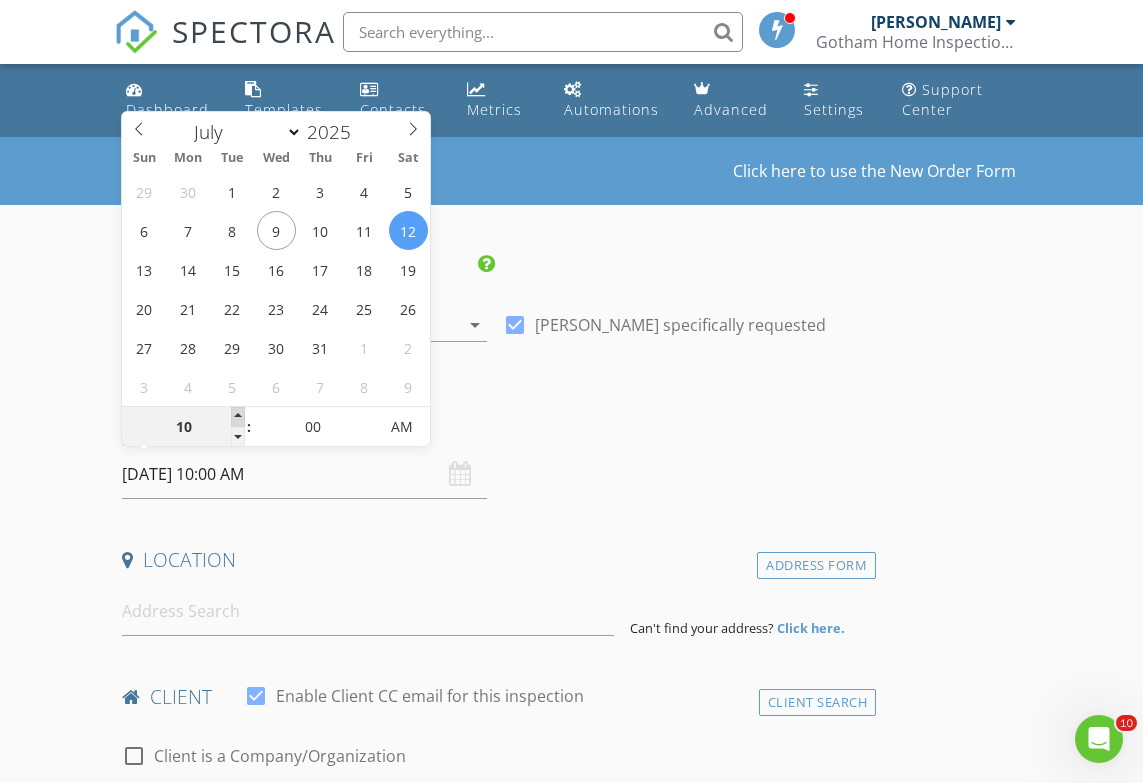 click at bounding box center (238, 417) 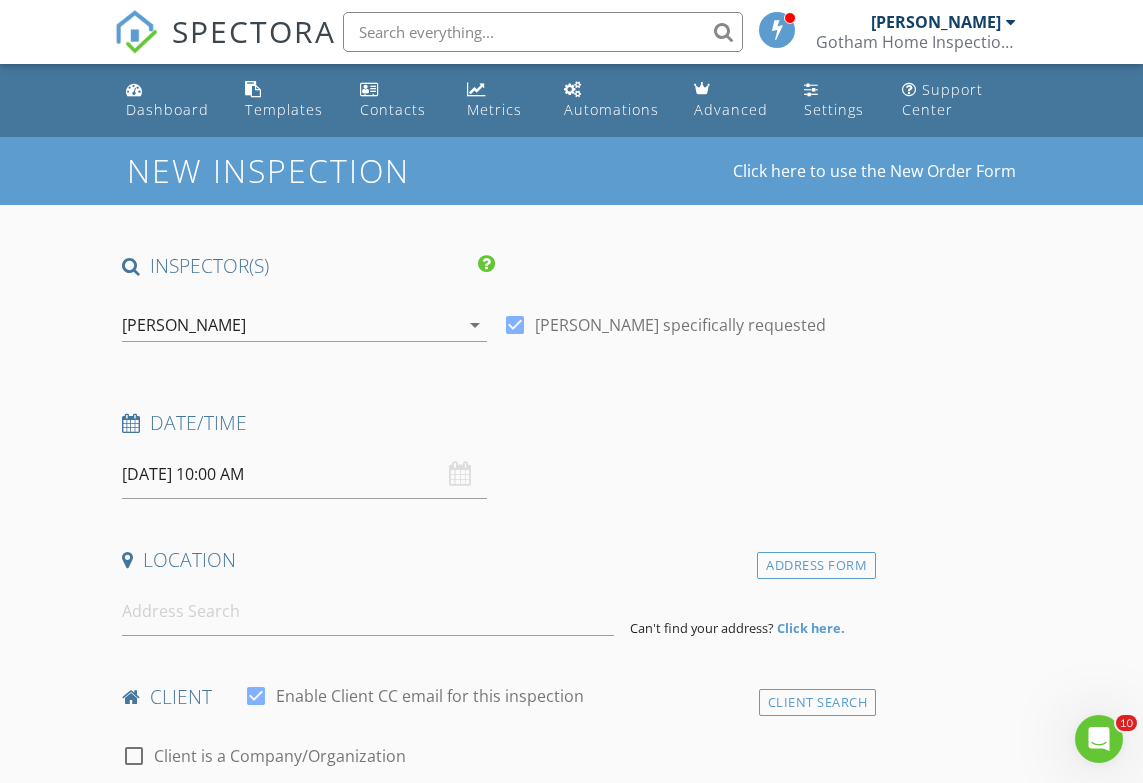 click on "Date/Time" at bounding box center (495, 423) 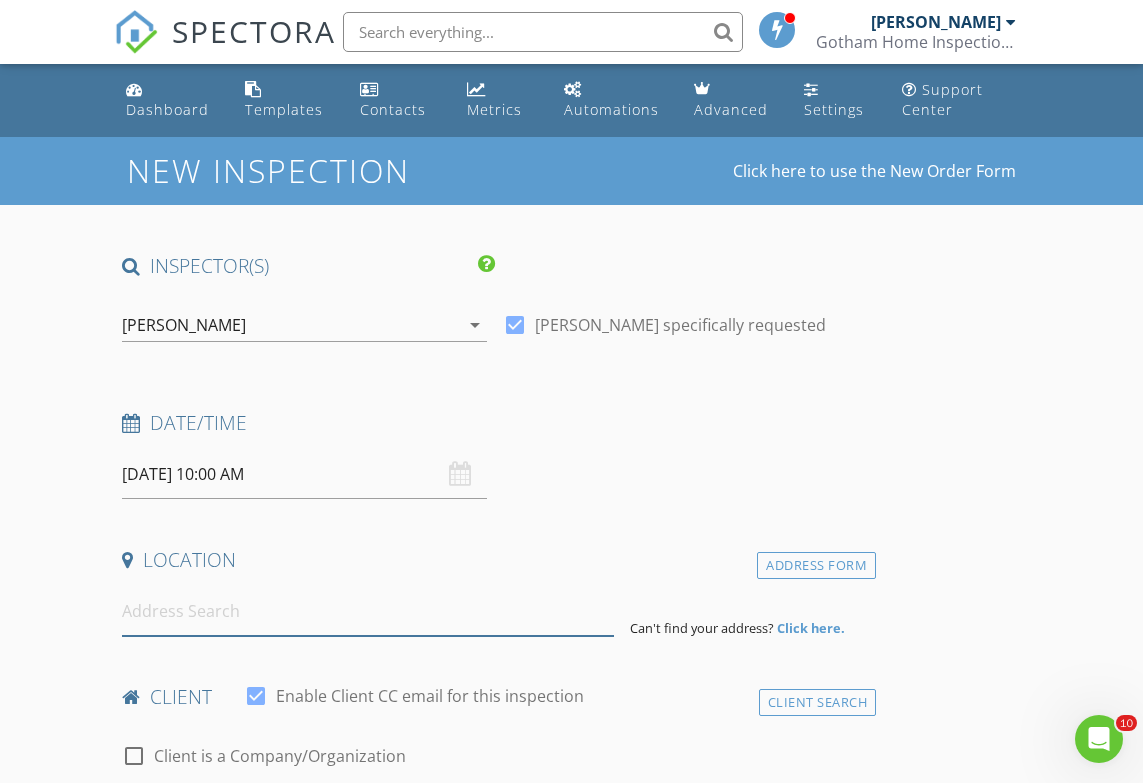 click at bounding box center [368, 611] 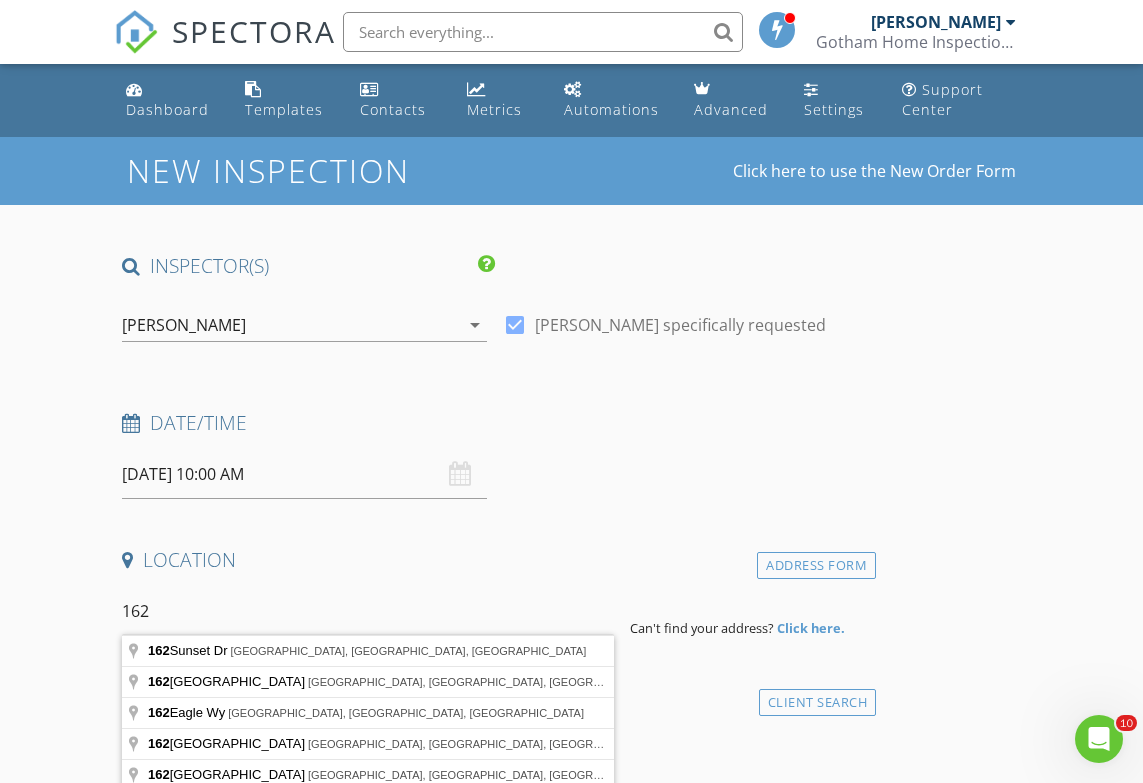 type on "162 Sunset Dr, Tinton Falls, NJ, USA" 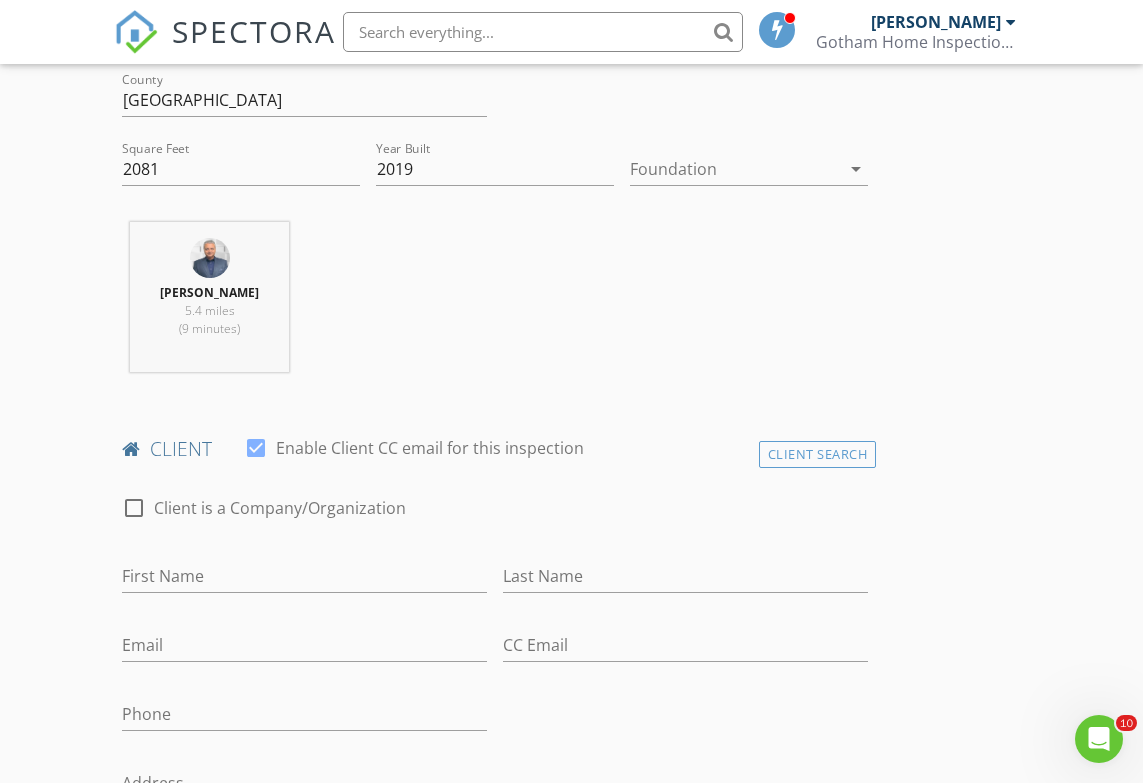 scroll, scrollTop: 711, scrollLeft: 0, axis: vertical 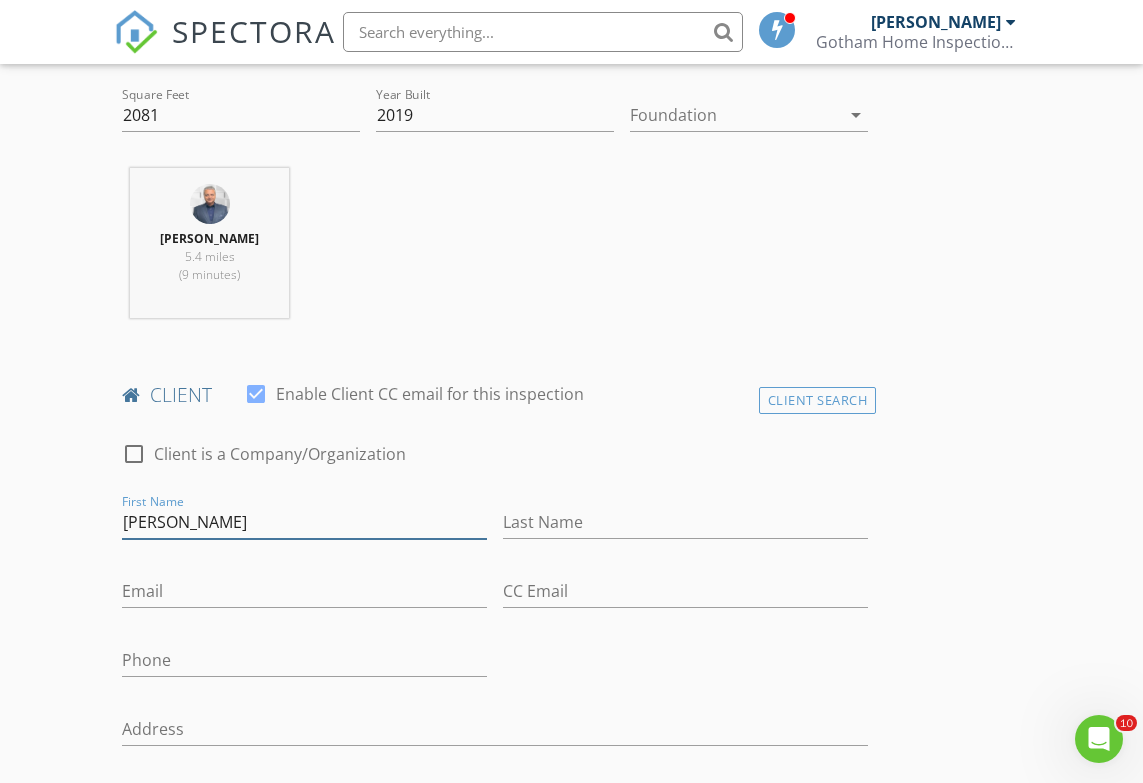 type on "[PERSON_NAME]" 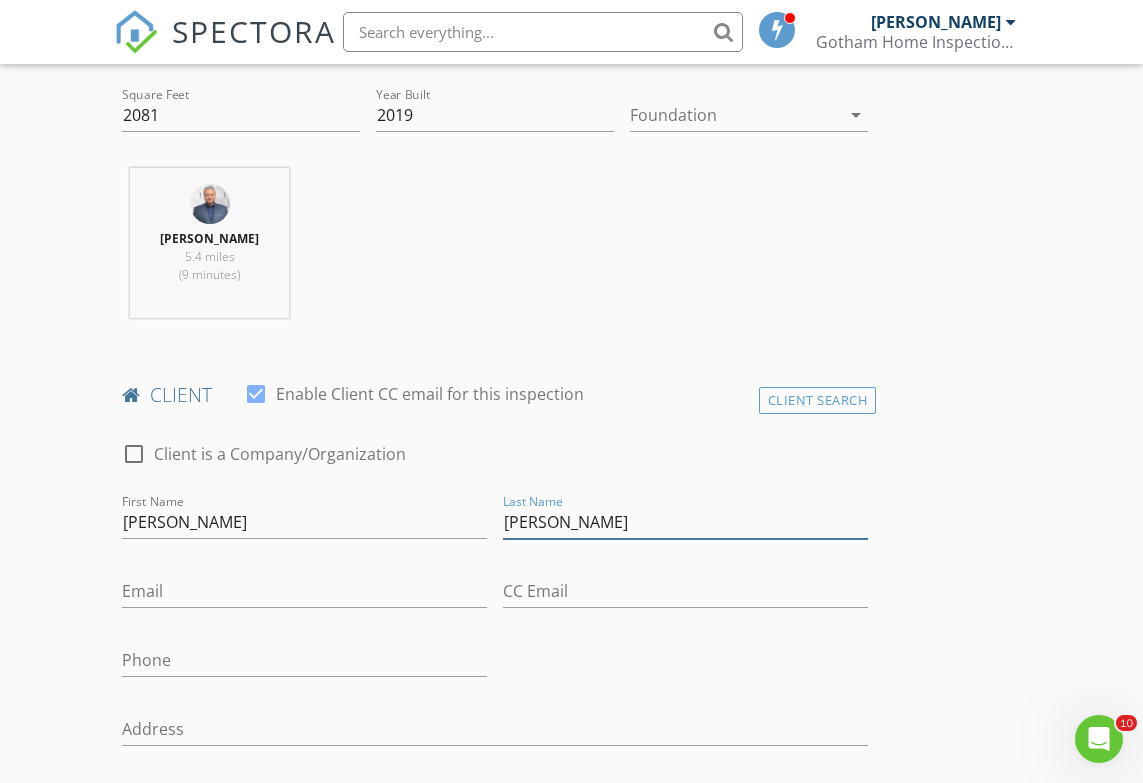 type on "[PERSON_NAME]" 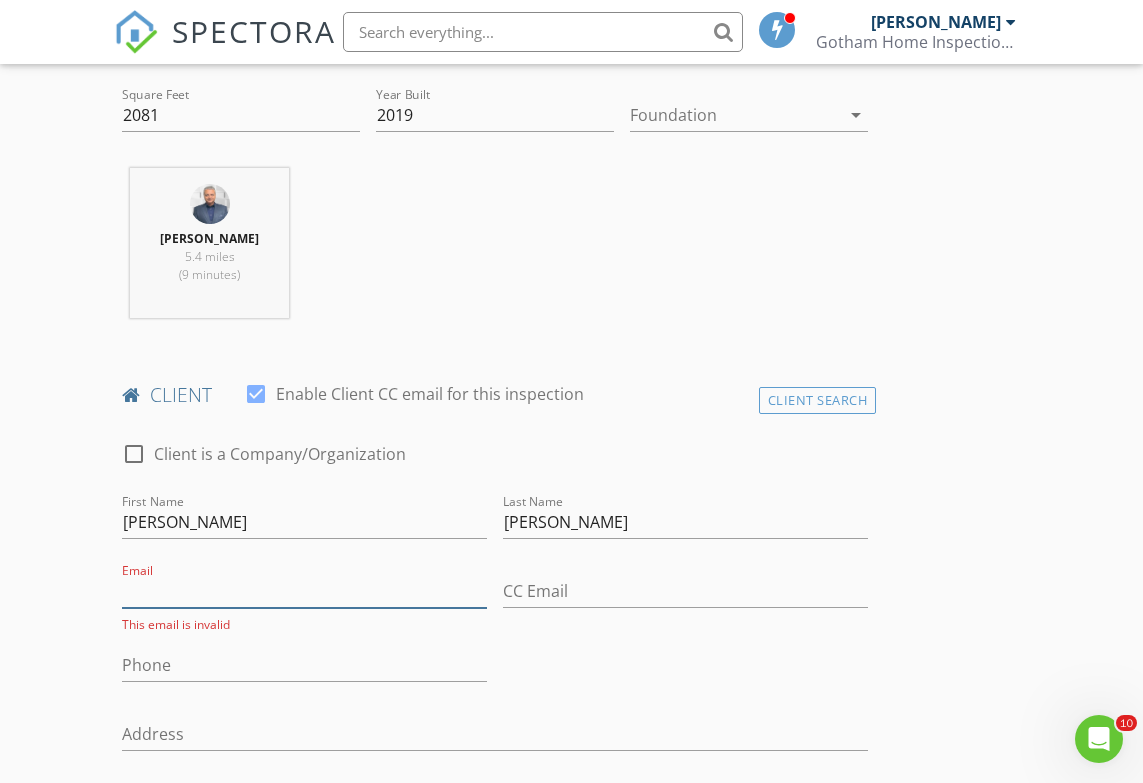 paste on "Email-rbm71280@gmail.com" 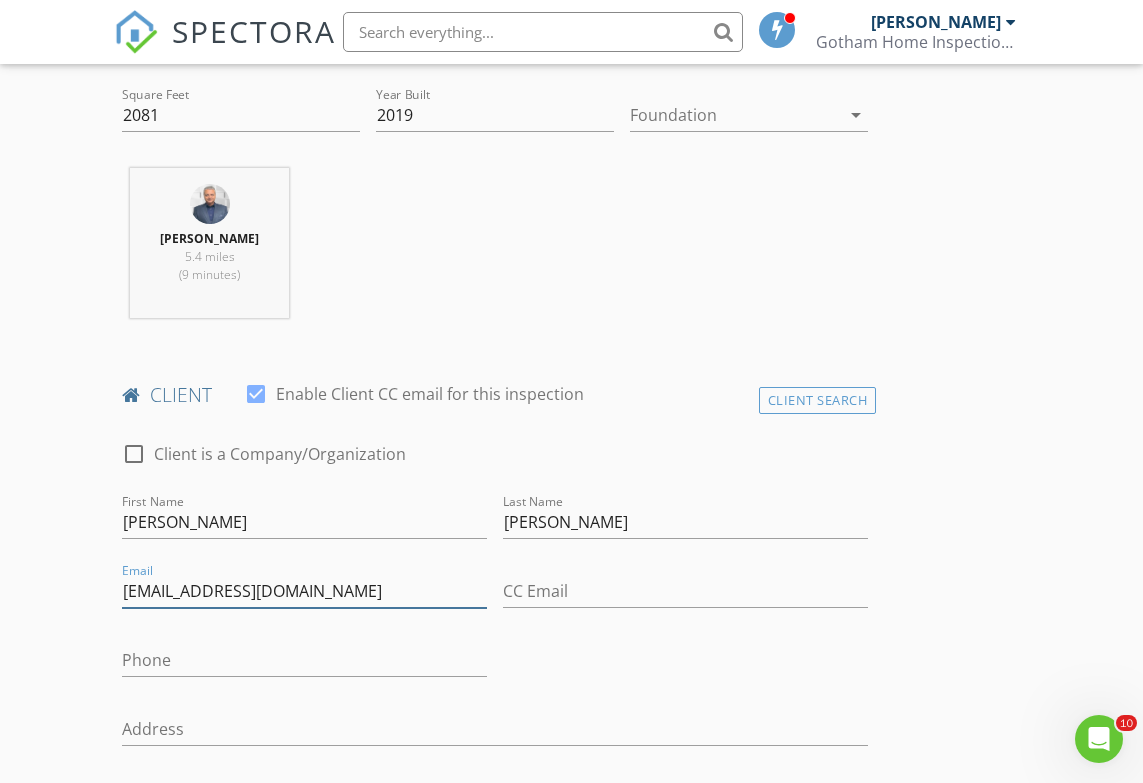 type on "Email-rbm71280@gmail.com" 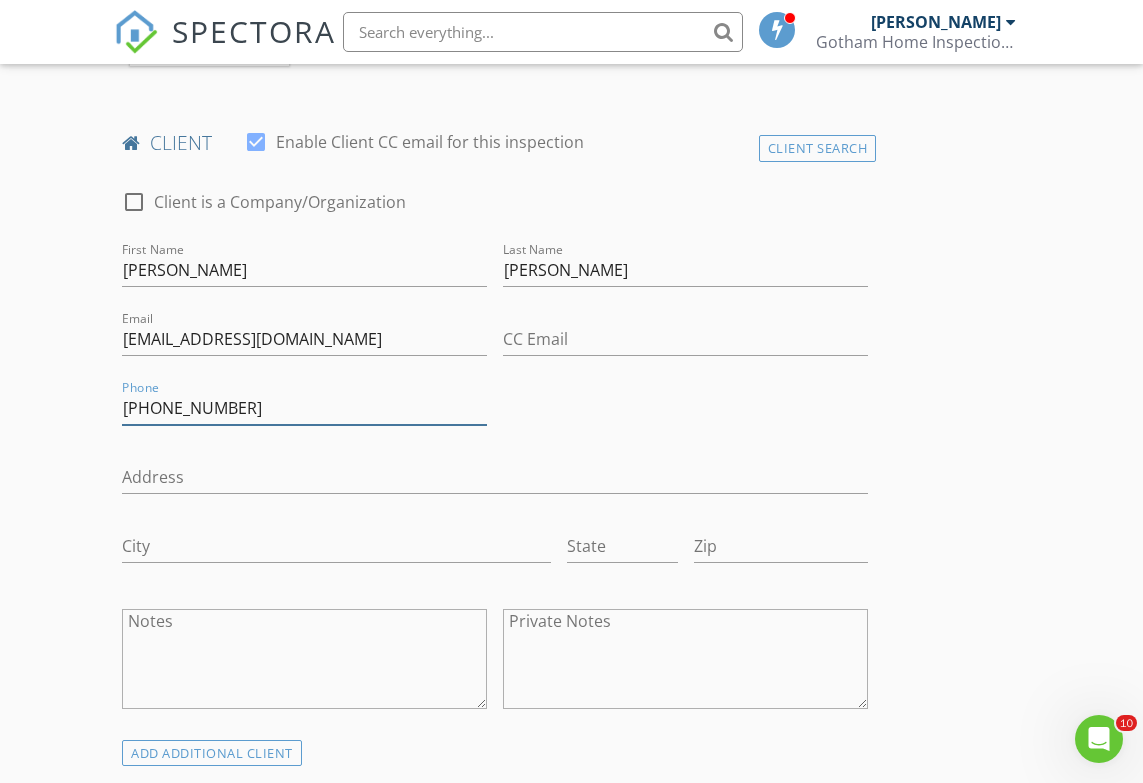 scroll, scrollTop: 992, scrollLeft: 0, axis: vertical 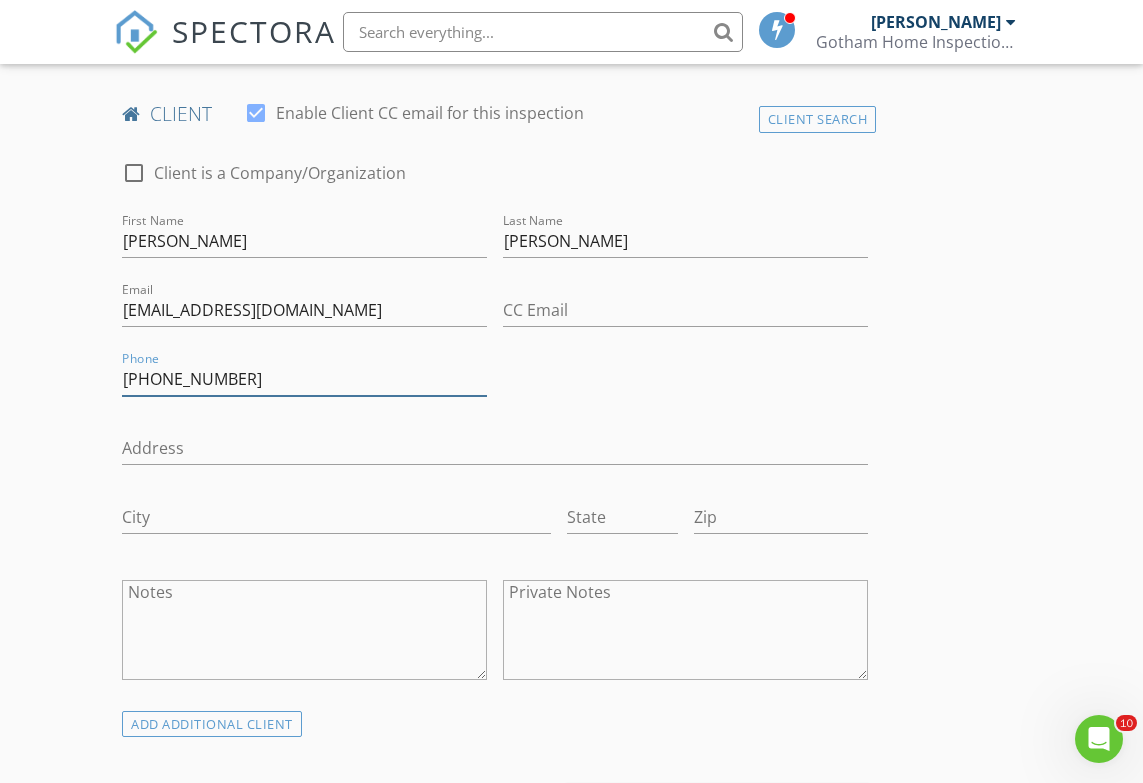type on "[PHONE_NUMBER]" 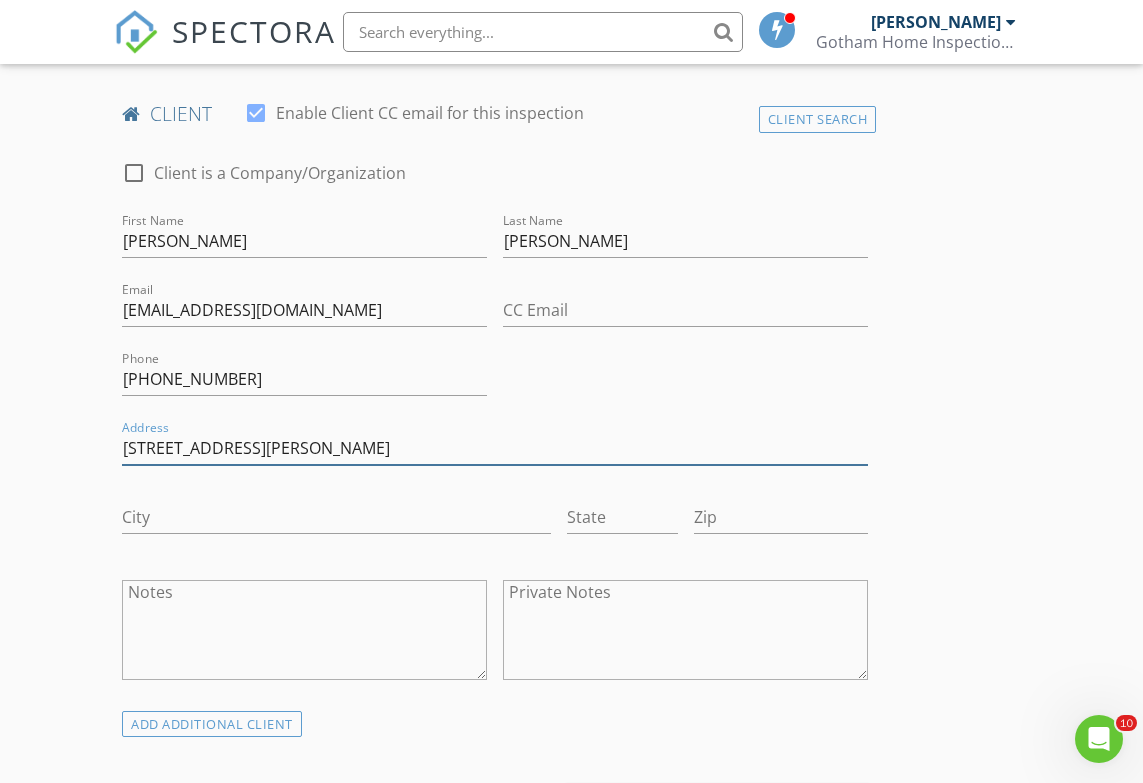 type on "[STREET_ADDRESS][PERSON_NAME]" 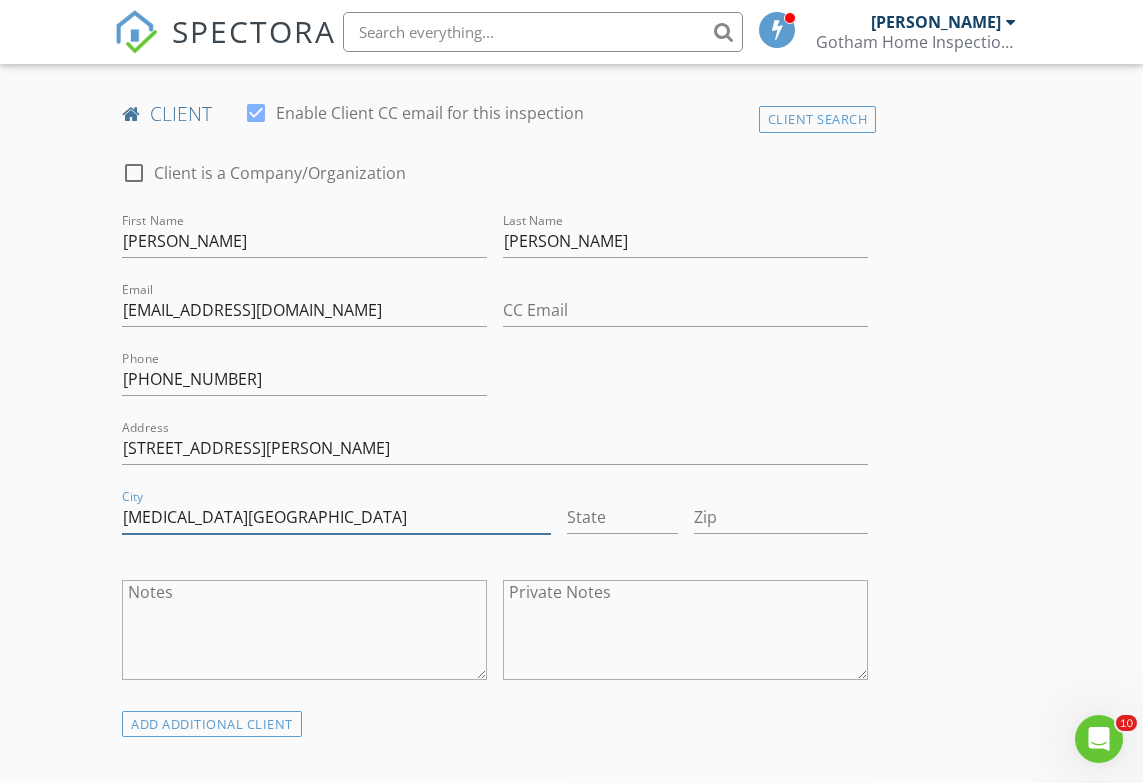 type on "[MEDICAL_DATA][GEOGRAPHIC_DATA]" 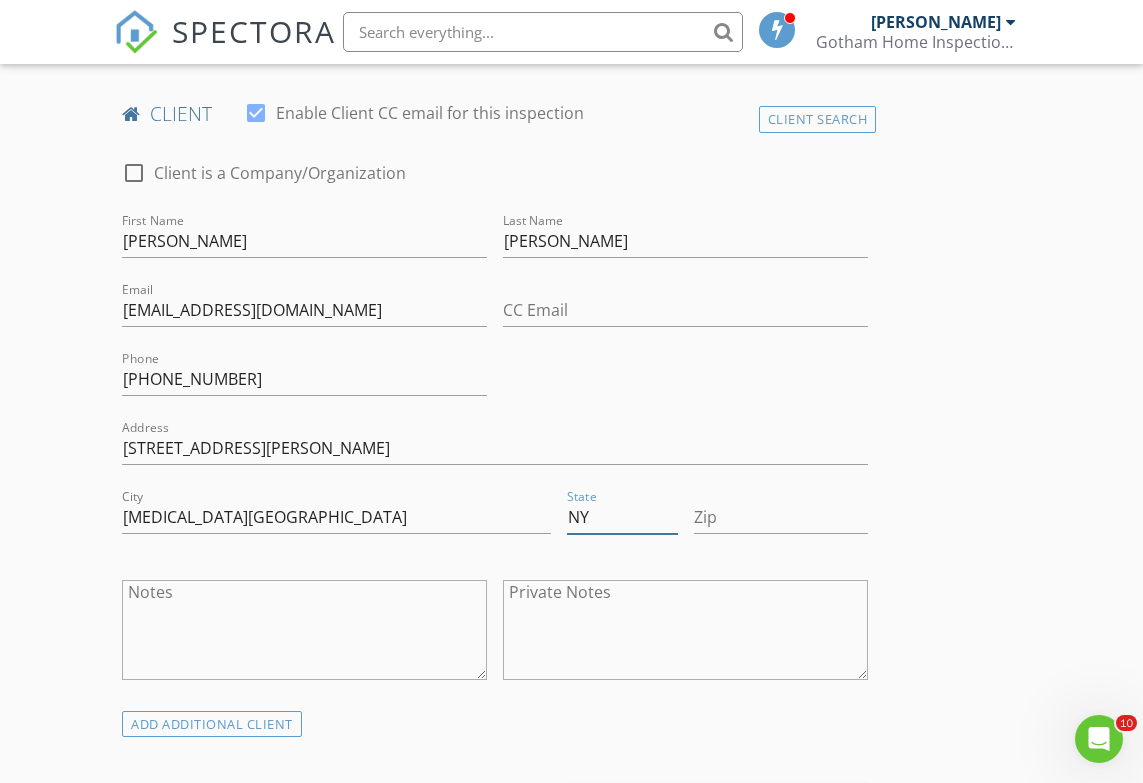 type on "NY" 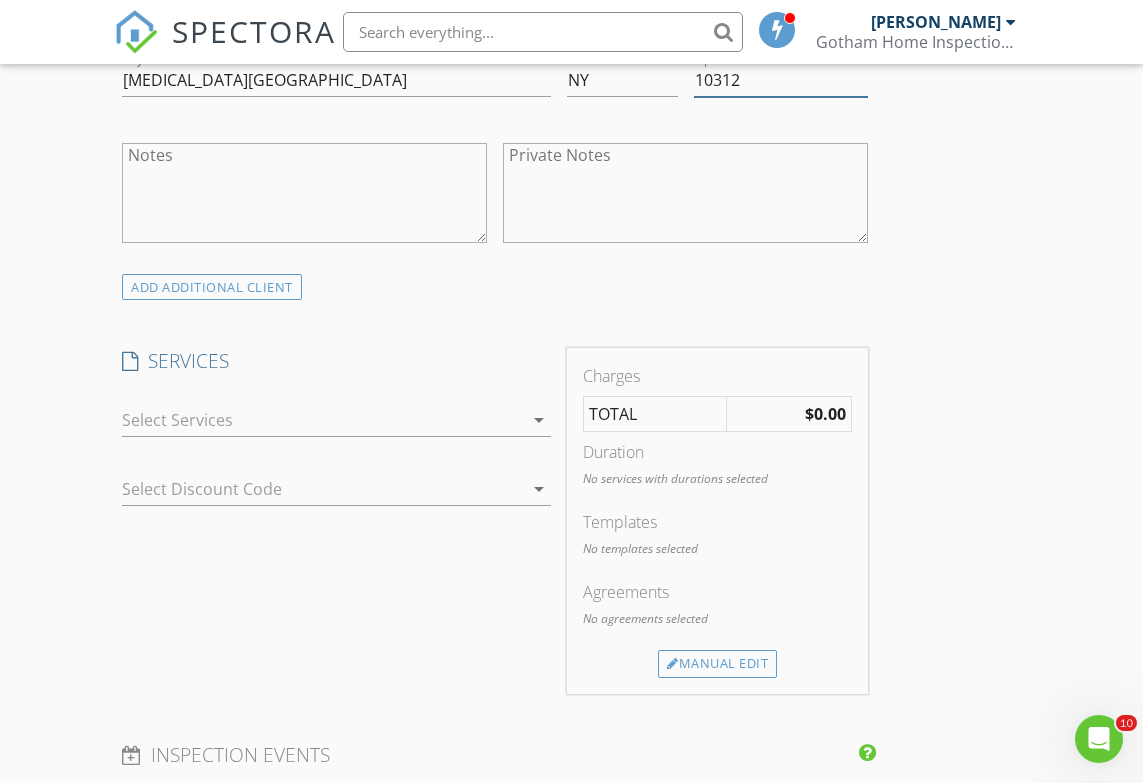 scroll, scrollTop: 1442, scrollLeft: 0, axis: vertical 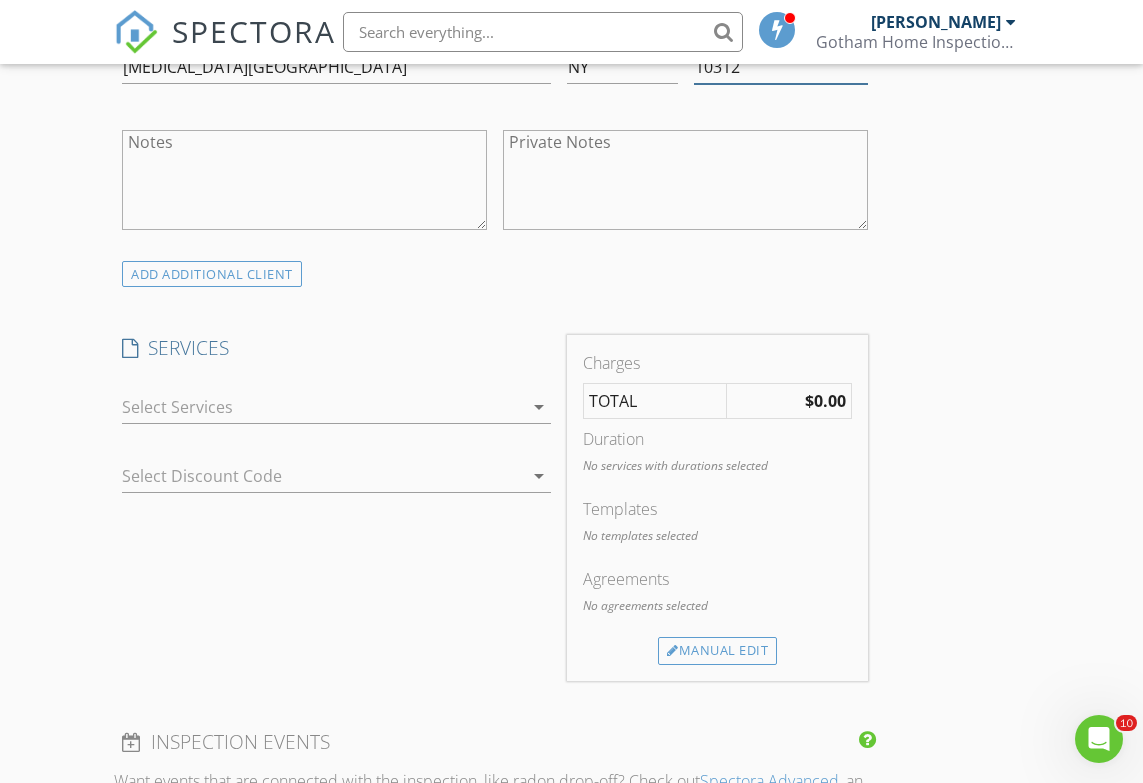 type on "10312" 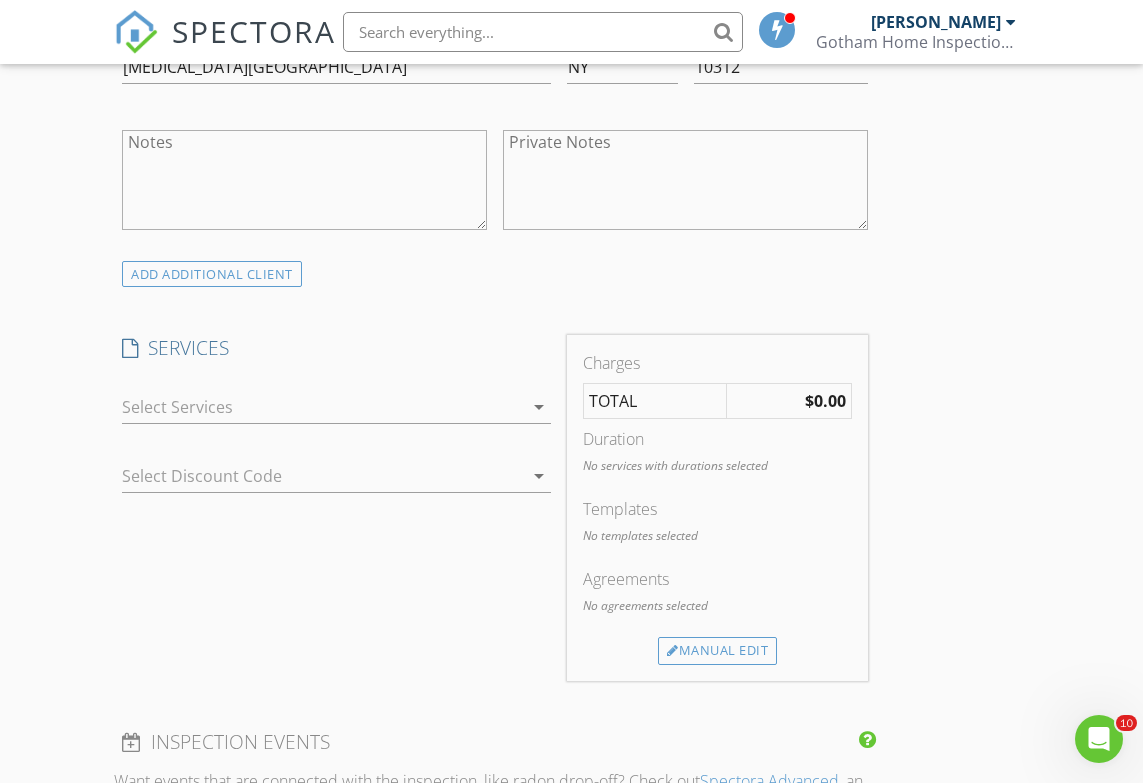 click on "arrow_drop_down" at bounding box center [539, 407] 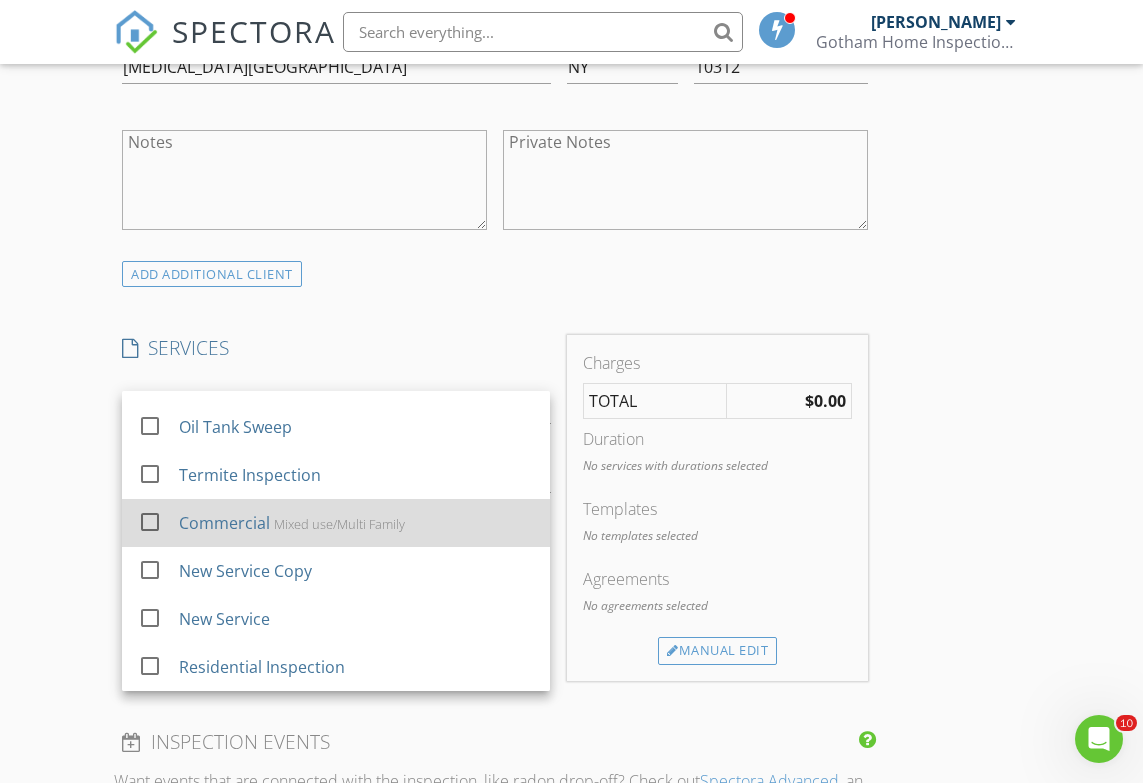 scroll, scrollTop: 228, scrollLeft: 0, axis: vertical 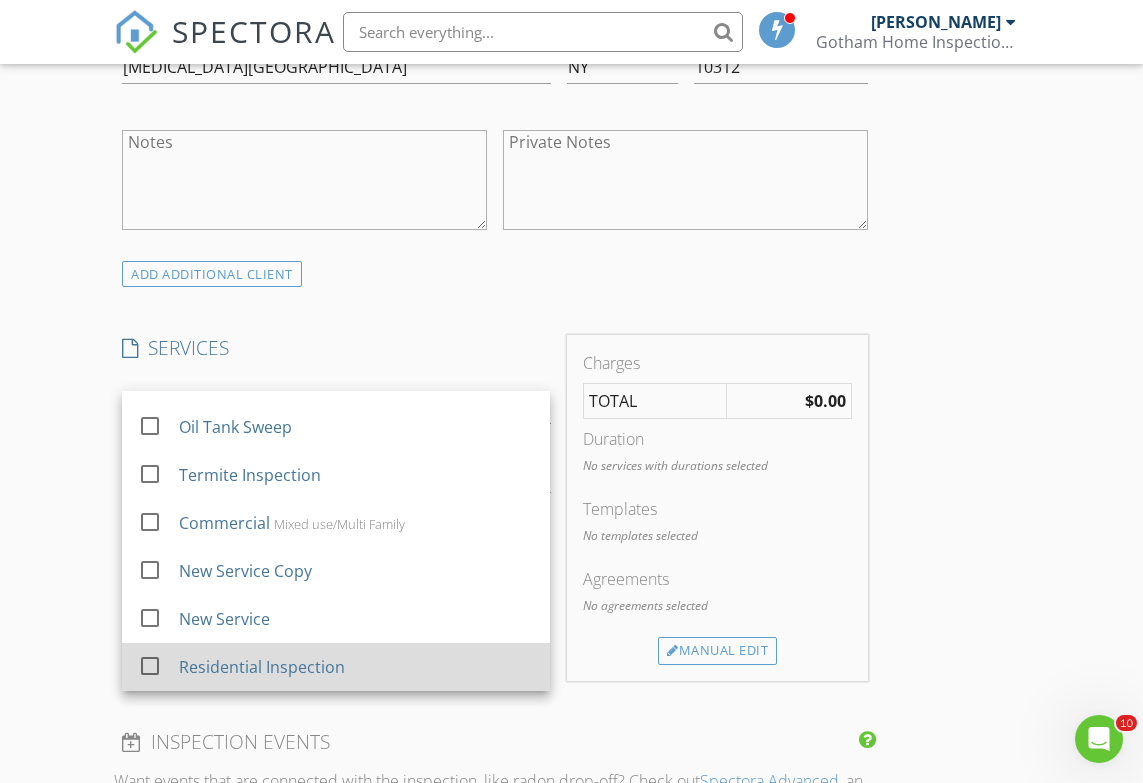 click on "Residential Inspection" at bounding box center (262, 667) 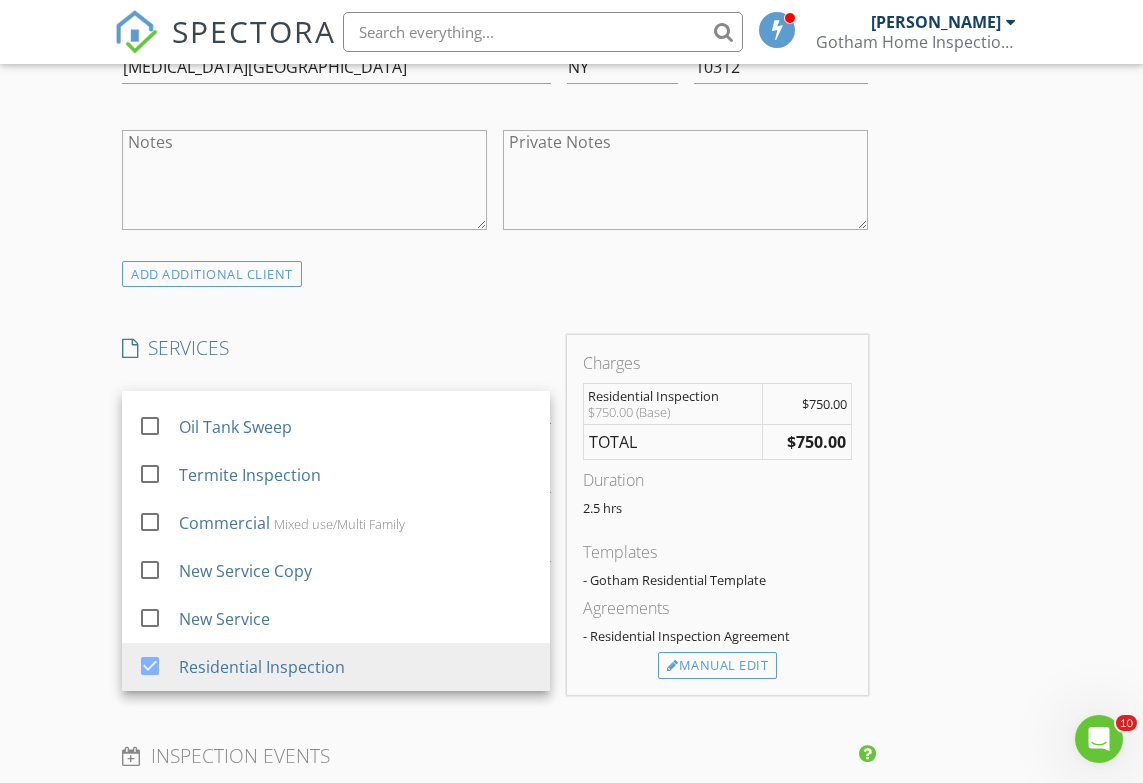 click on "INSPECTOR(S)
check_box   Joseph Panetta   PRIMARY   Joseph Panetta arrow_drop_down   check_box Joseph Panetta specifically requested
Date/Time
07/12/2025 10:00 AM
Location
Address Search       Address 162 Sunset Dr   Unit   City Tinton Falls   State NJ   Zip 07724   County Monmouth     Square Feet 2081   Year Built 2019   Foundation arrow_drop_down     Joseph Panetta     5.4 miles     (9 minutes)
client
check_box Enable Client CC email for this inspection   Client Search     check_box_outline_blank Client is a Company/Organization     First Name Regina   Last Name Mattia   Email Email-rbm71280@gmail.com   CC Email   Phone 917-697-0835   Address 199 Downes ave   City Statin Island   State NY   Zip 10312       Notes   Private Notes
ADD ADDITIONAL client
SERVICES
Condominium" at bounding box center (495, 502) 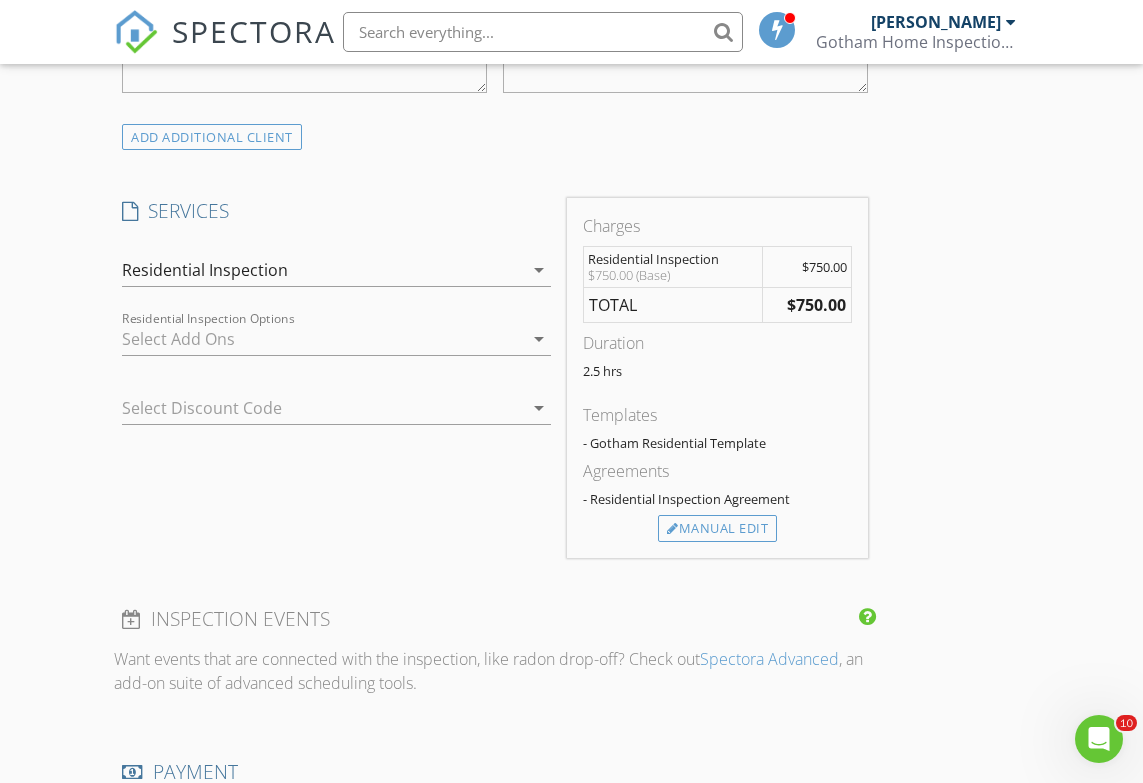 scroll, scrollTop: 1611, scrollLeft: 0, axis: vertical 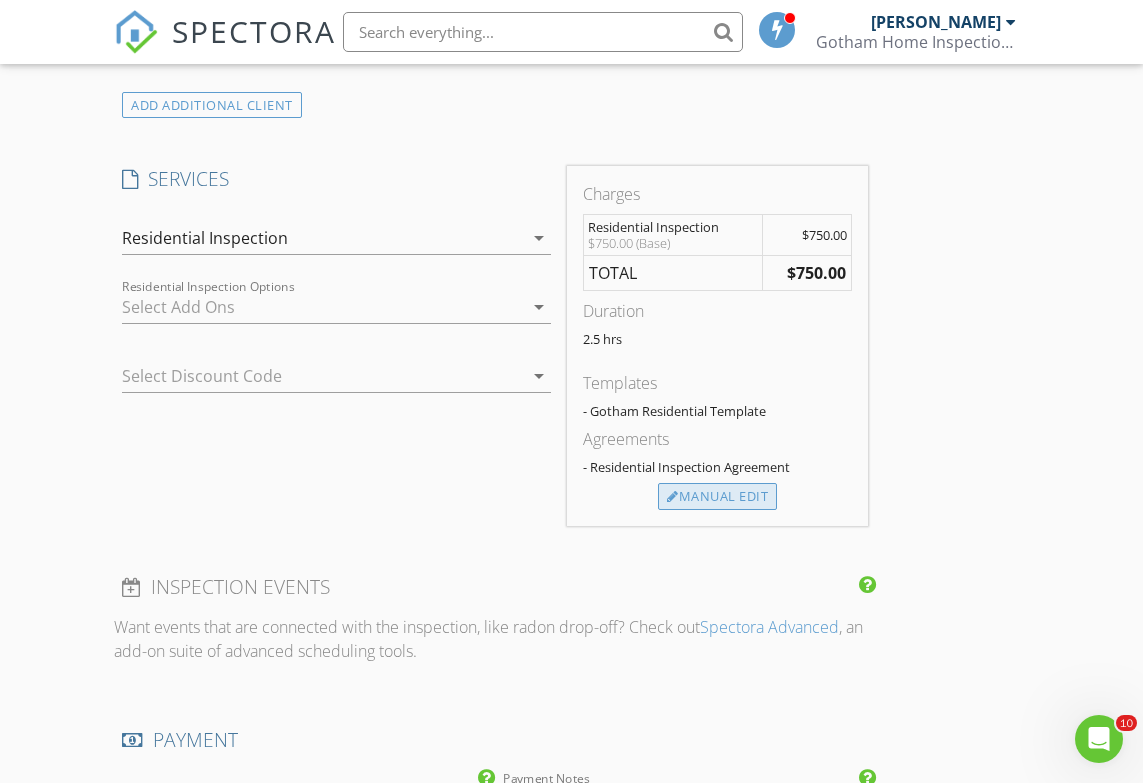 click on "Manual Edit" at bounding box center (717, 497) 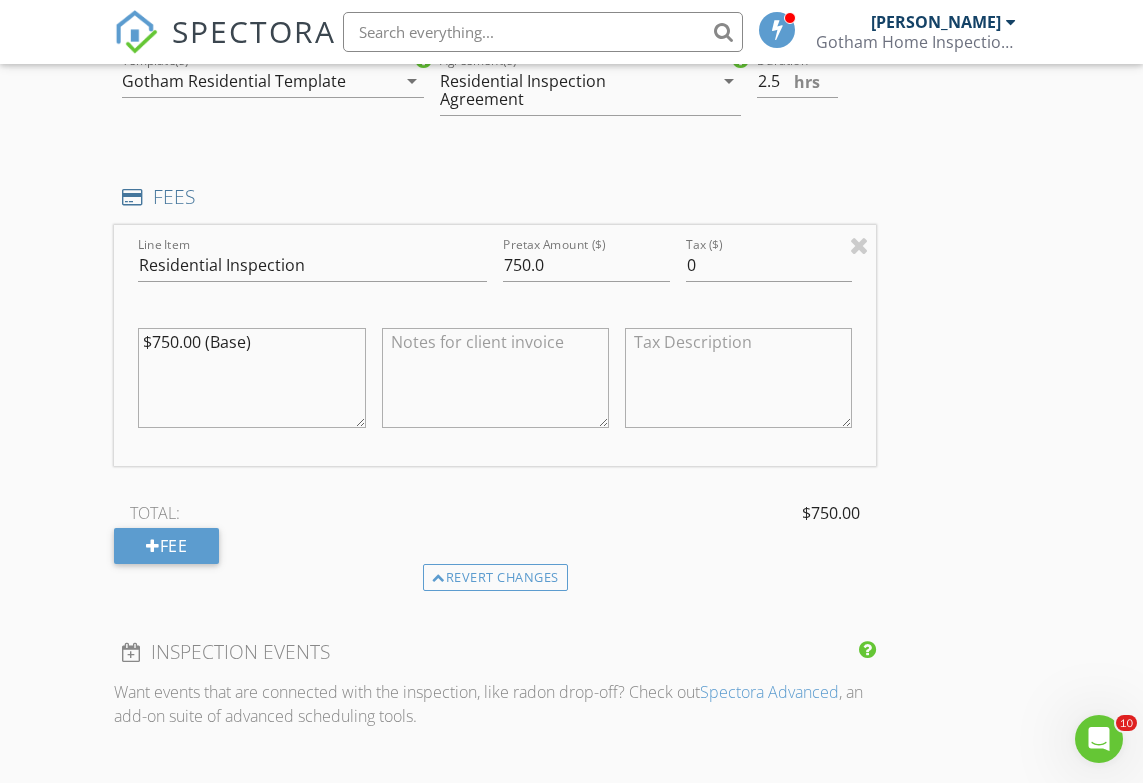 scroll, scrollTop: 1781, scrollLeft: 0, axis: vertical 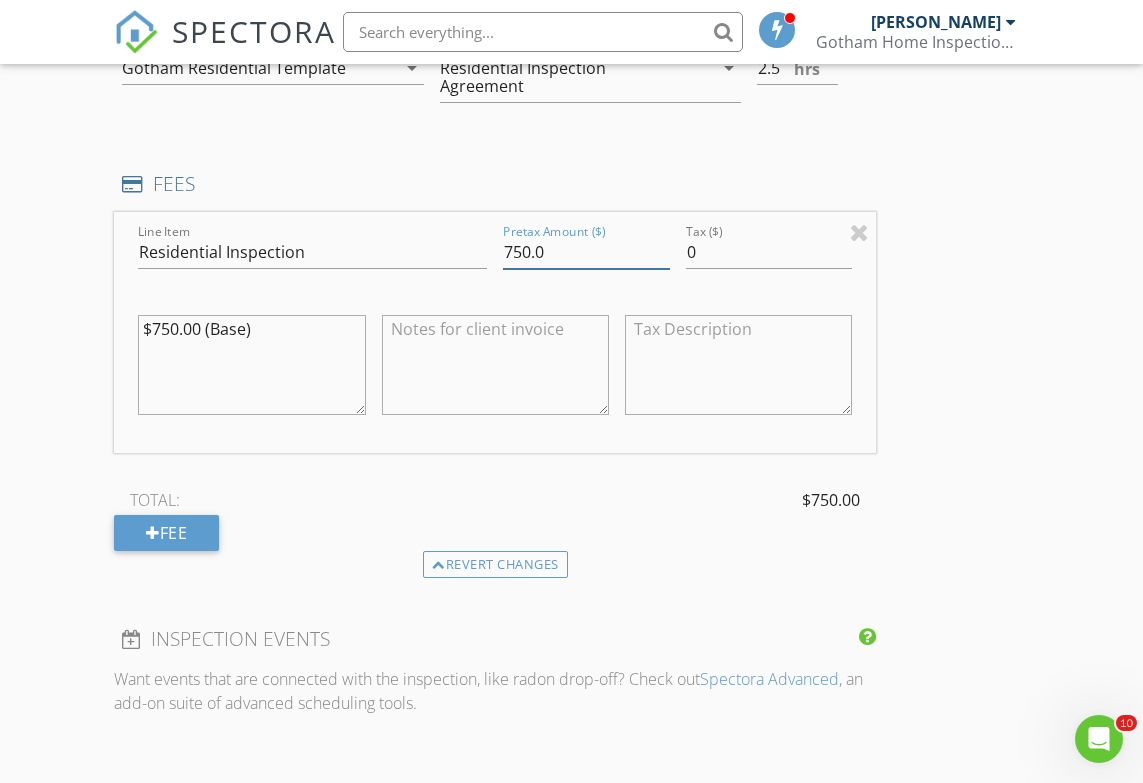 click on "750.0" at bounding box center (586, 252) 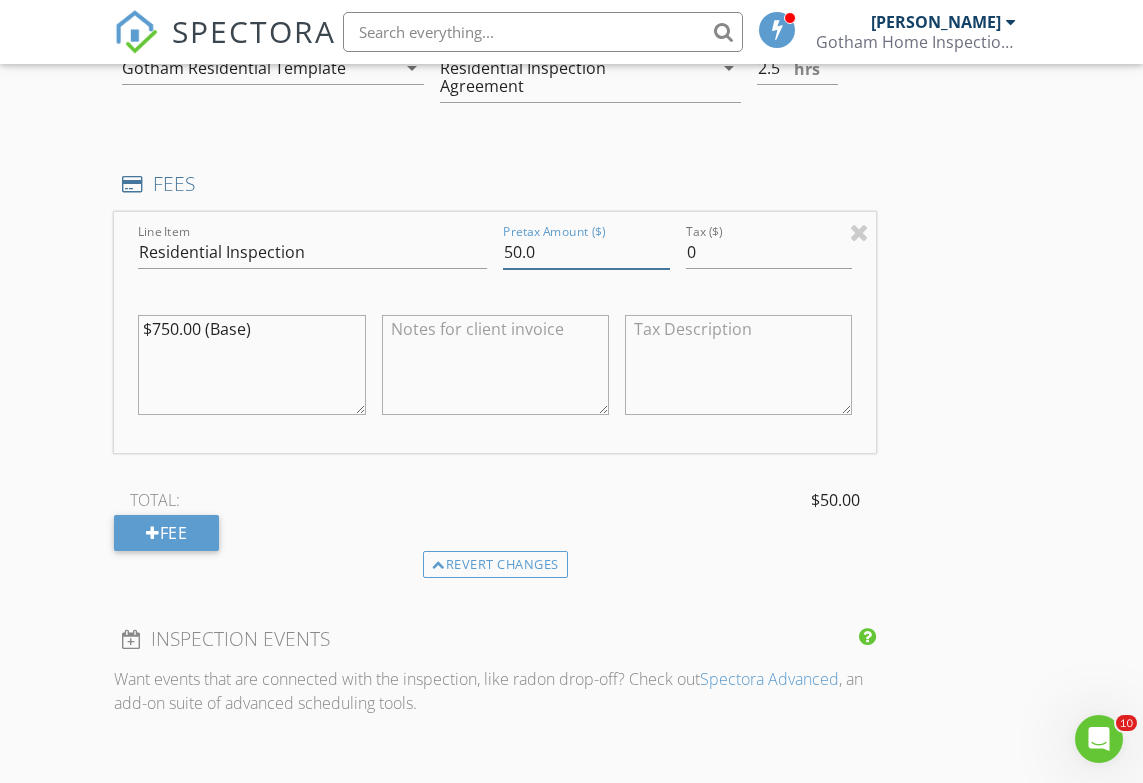 type on "750.0" 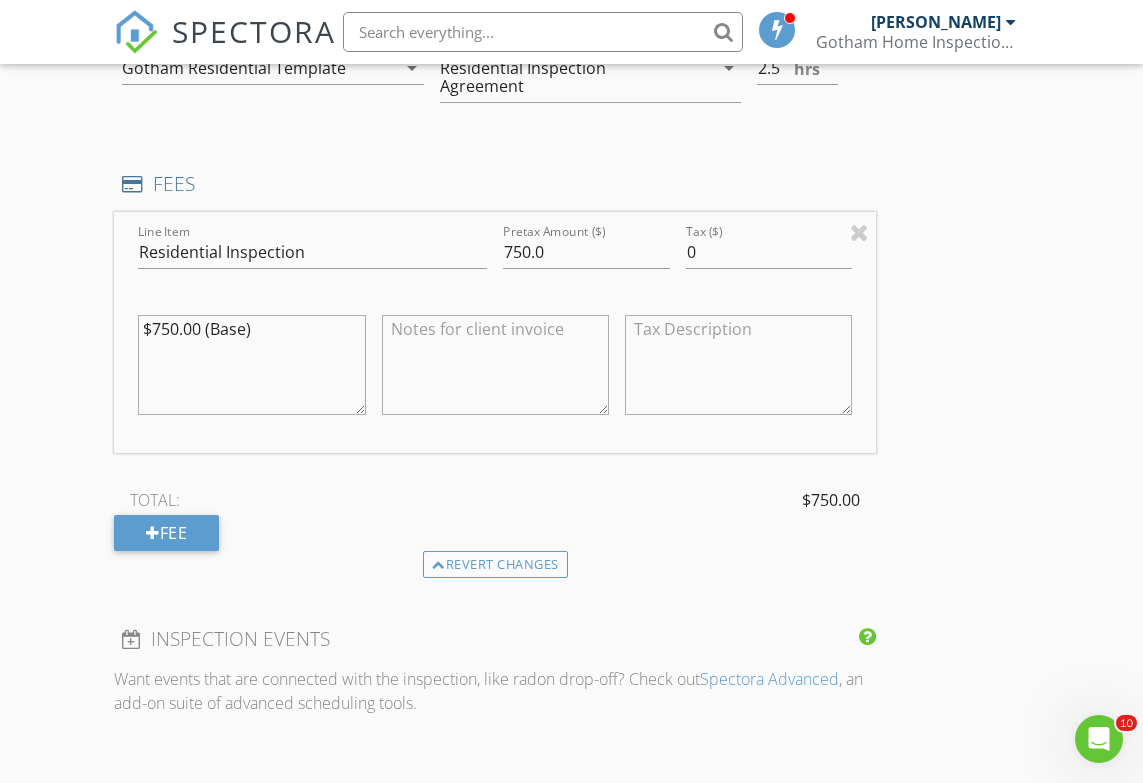 click on "$750.00 (Base)" at bounding box center [251, 365] 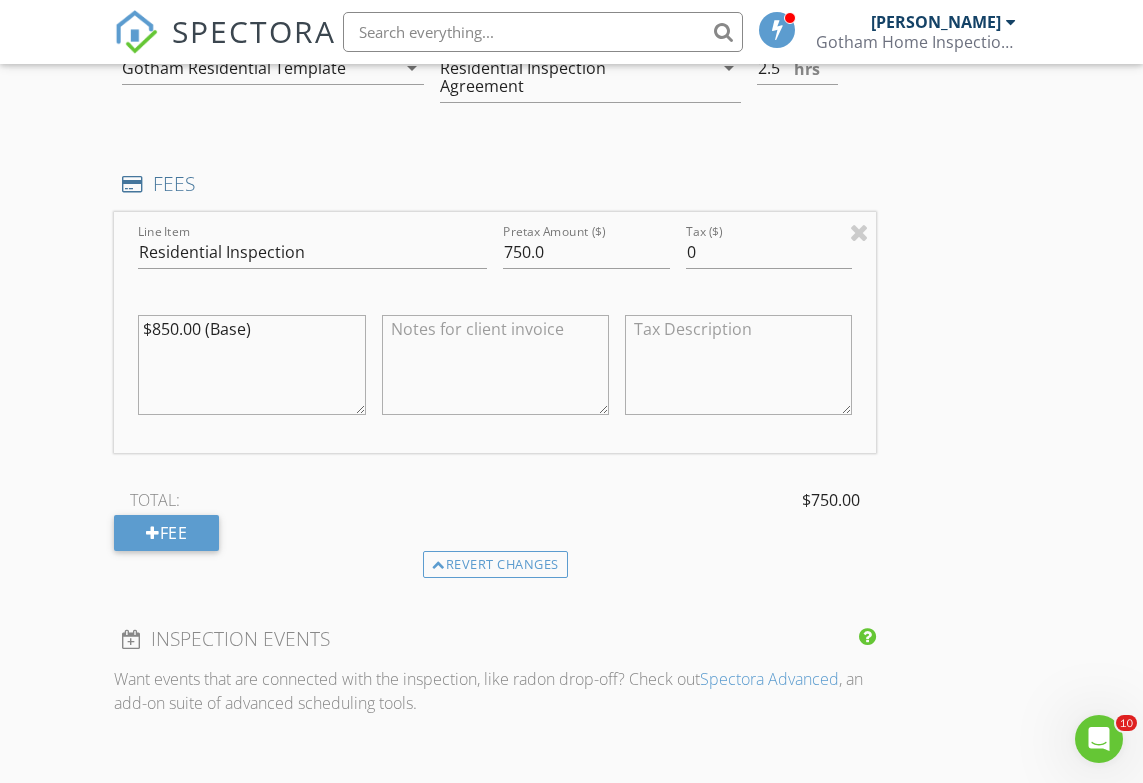 type on "$850.00 (Base)" 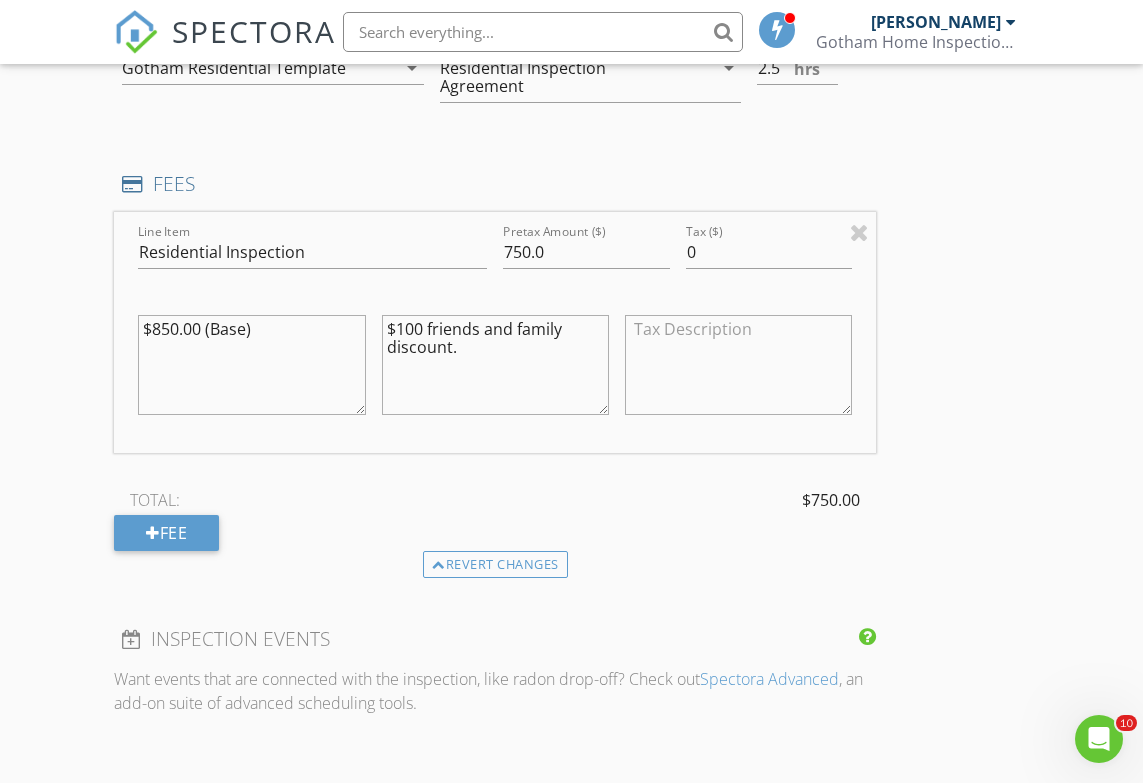 type on "$100 friends and family discount." 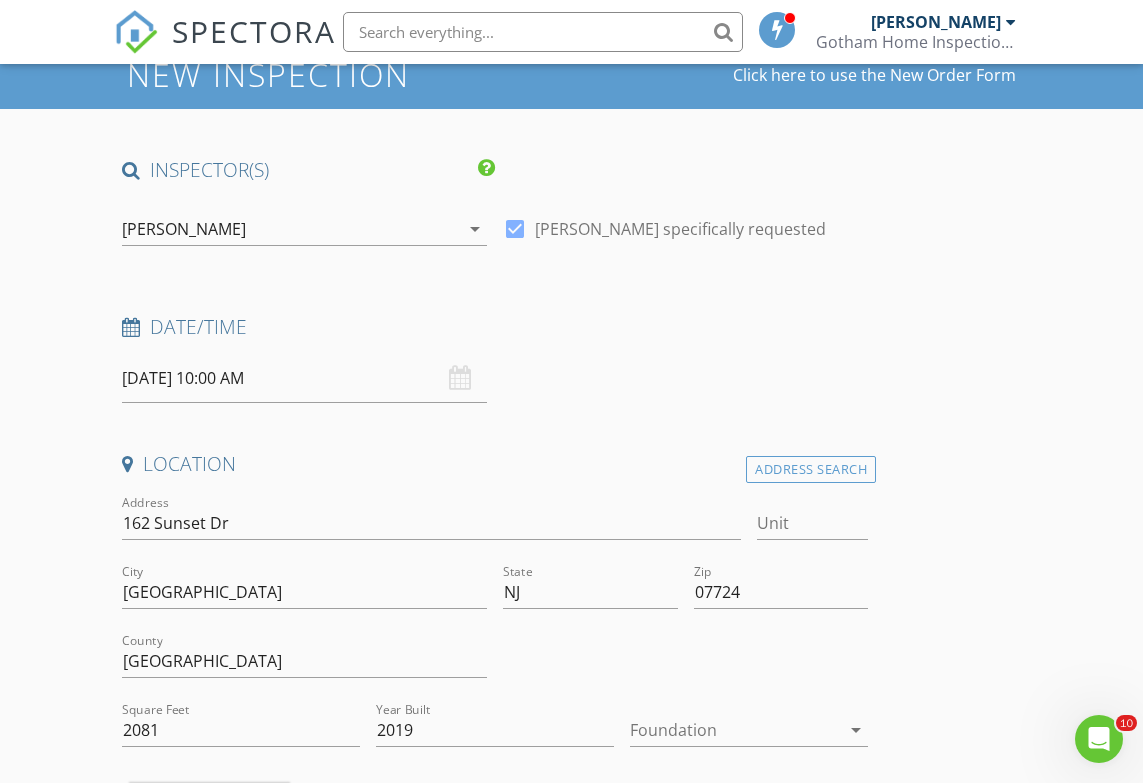 scroll, scrollTop: 100, scrollLeft: 0, axis: vertical 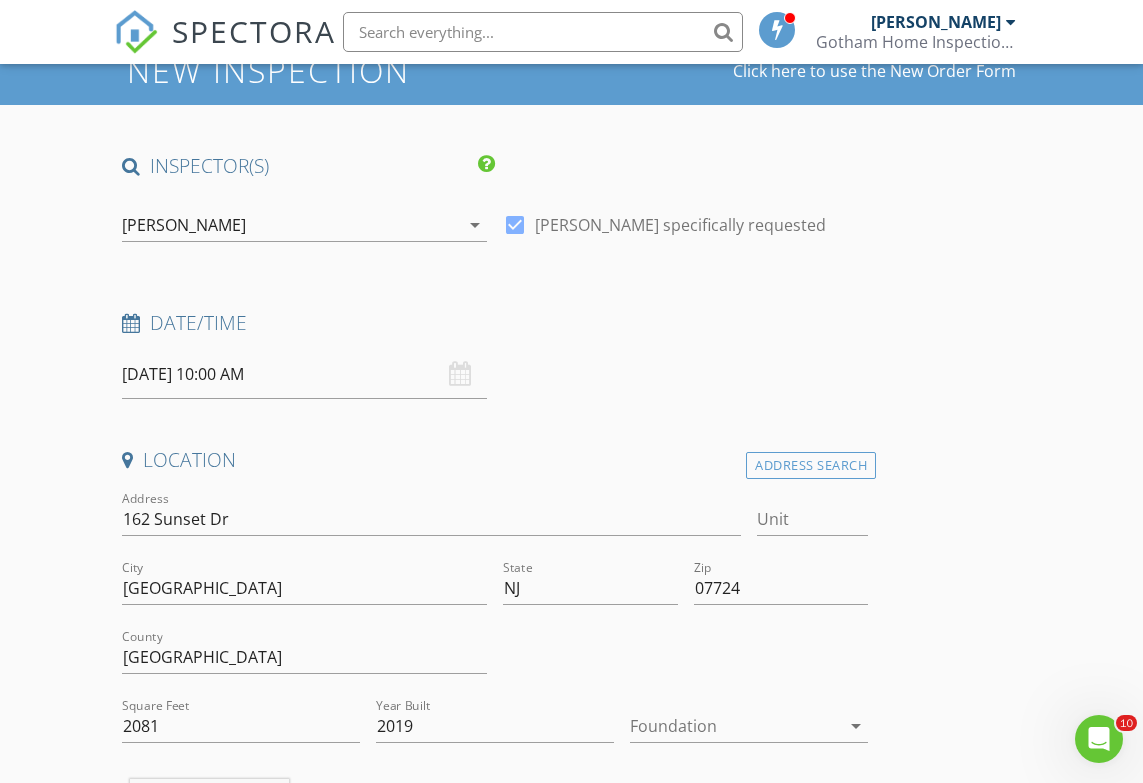click on "07/12/2025 10:00 AM" at bounding box center (304, 374) 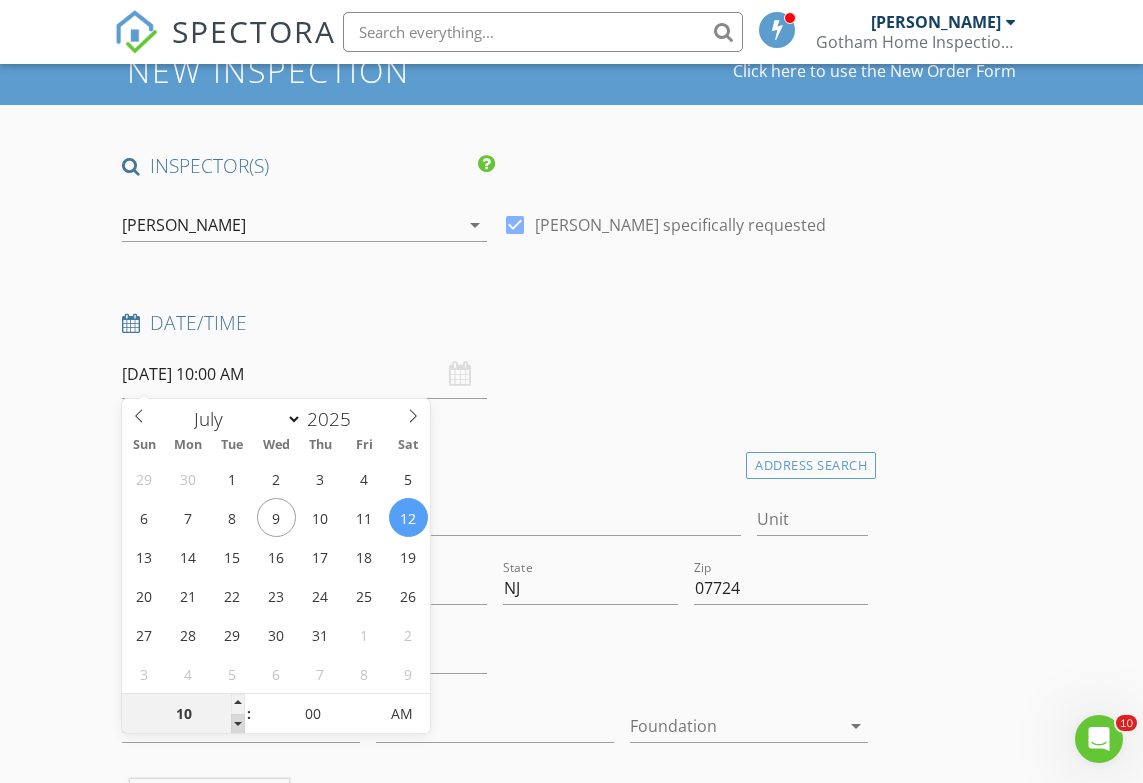 type on "07/12/2025 9:00 AM" 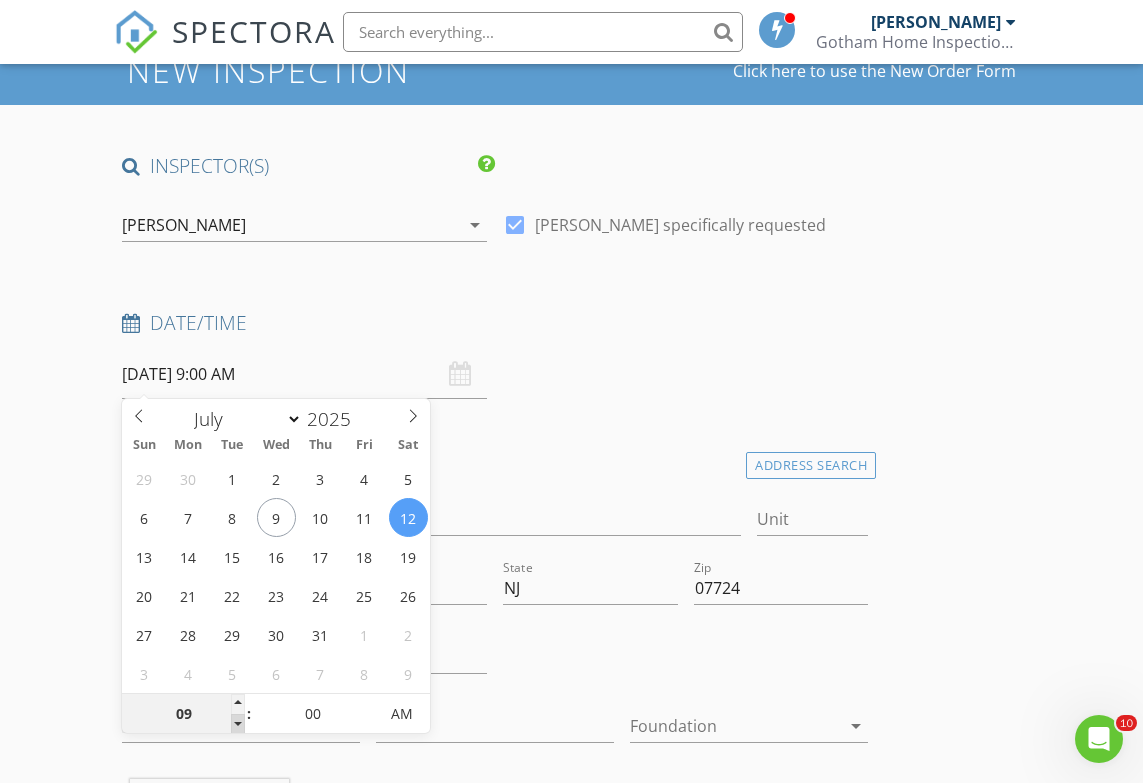 click at bounding box center (238, 724) 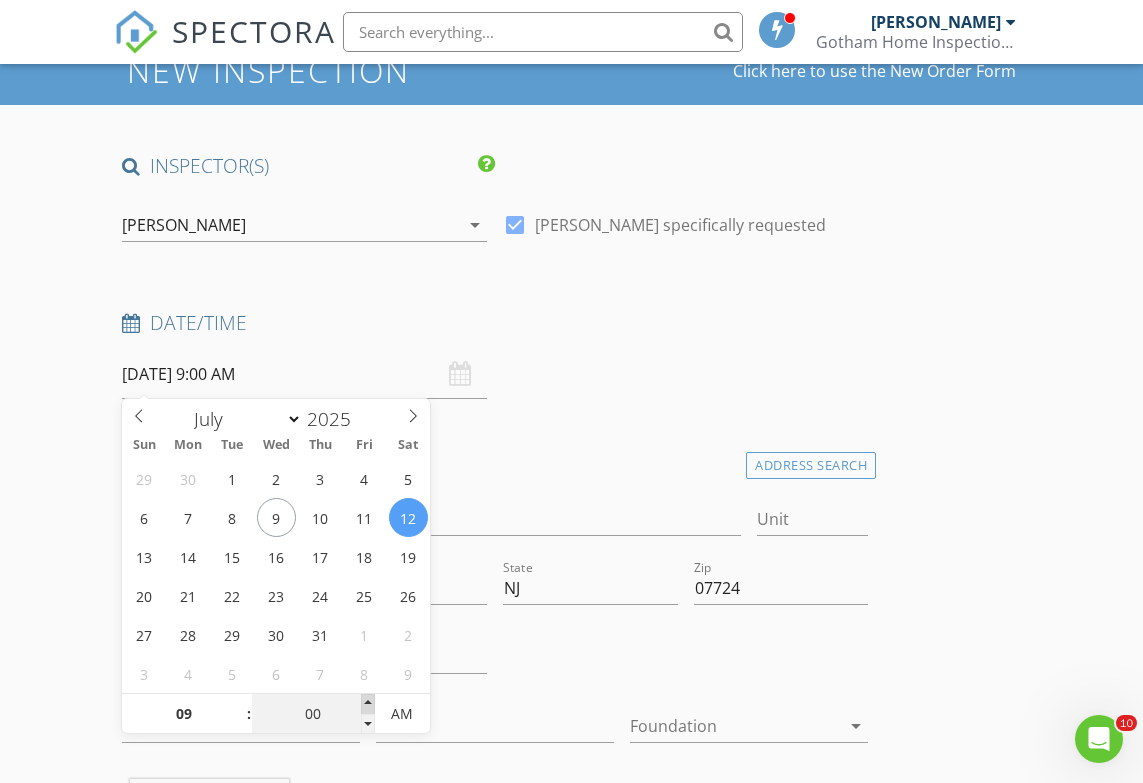 type on "07/12/2025 9:05 AM" 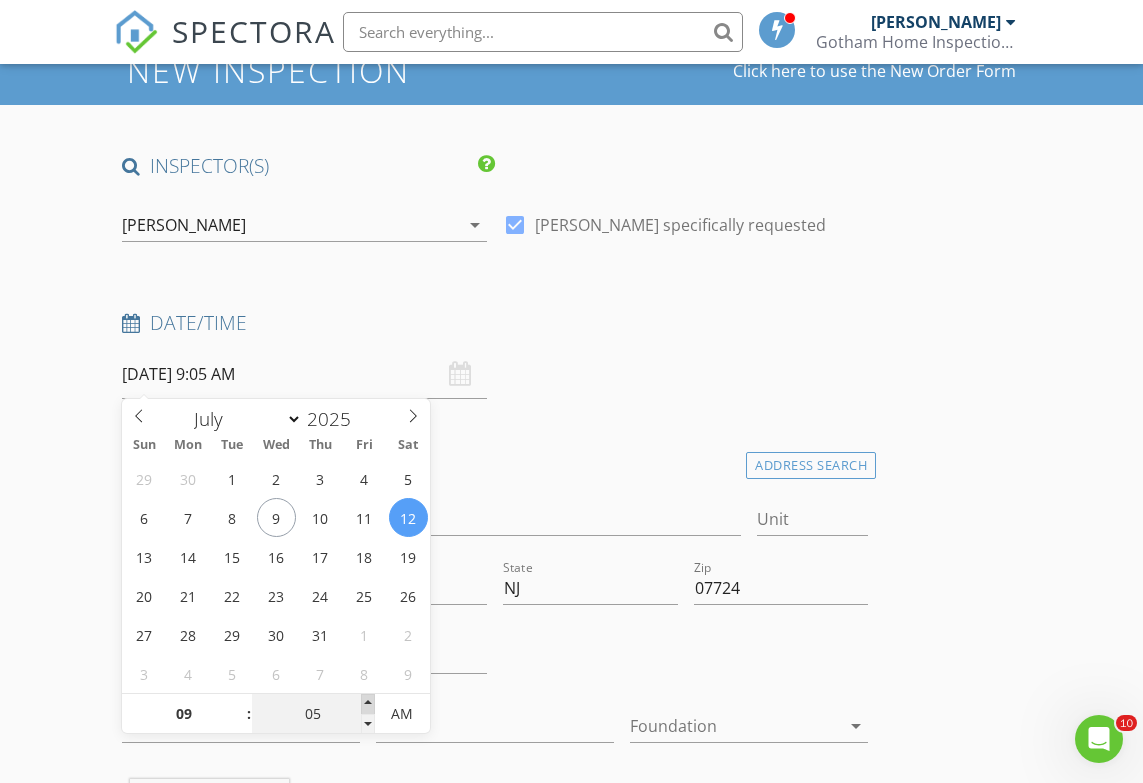 click at bounding box center [368, 704] 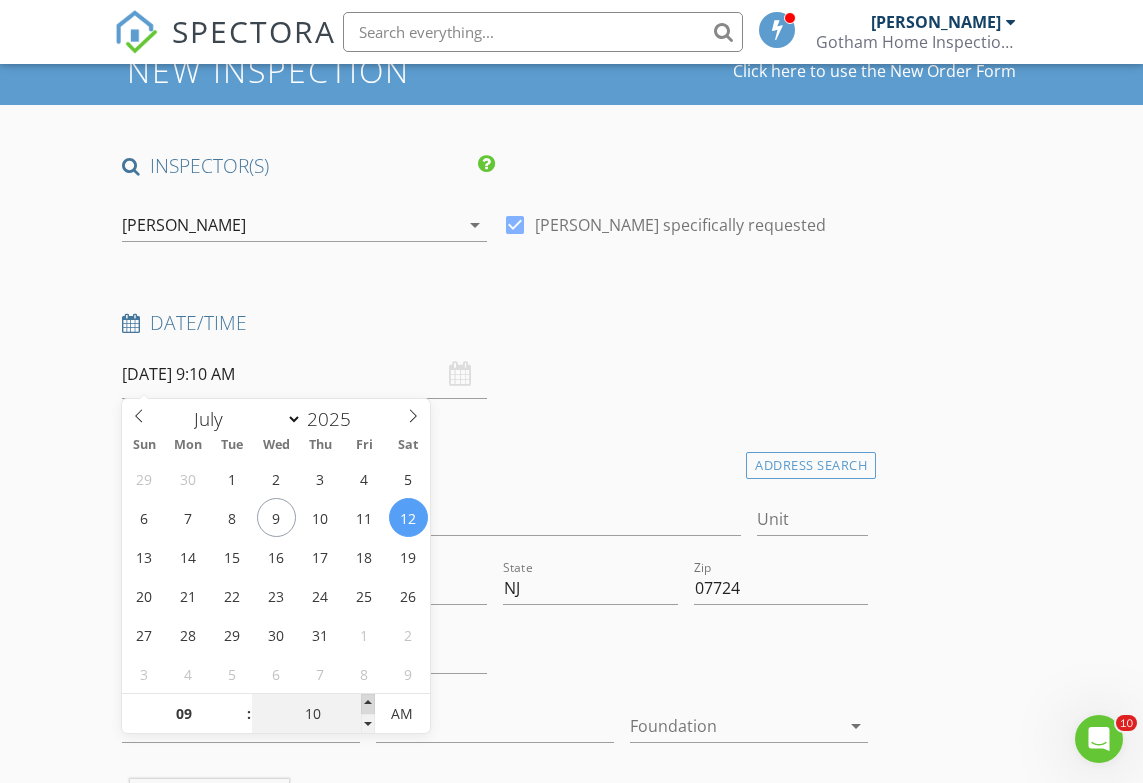 click at bounding box center [368, 704] 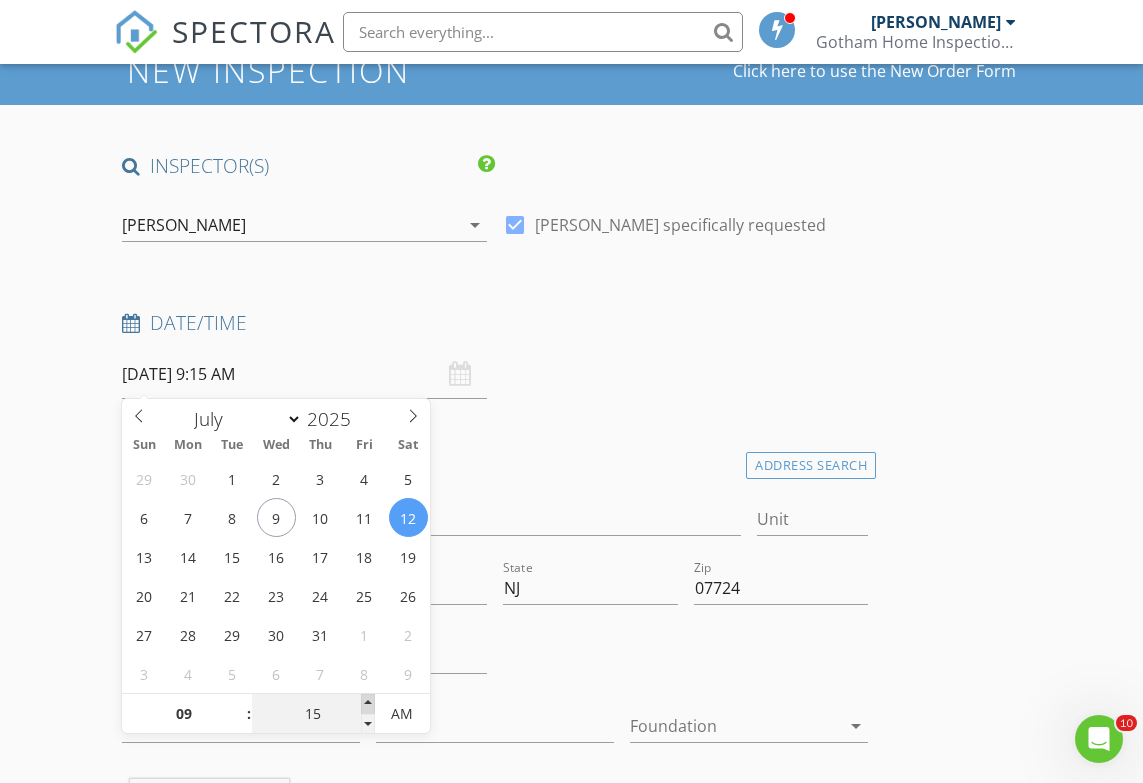 click at bounding box center (368, 704) 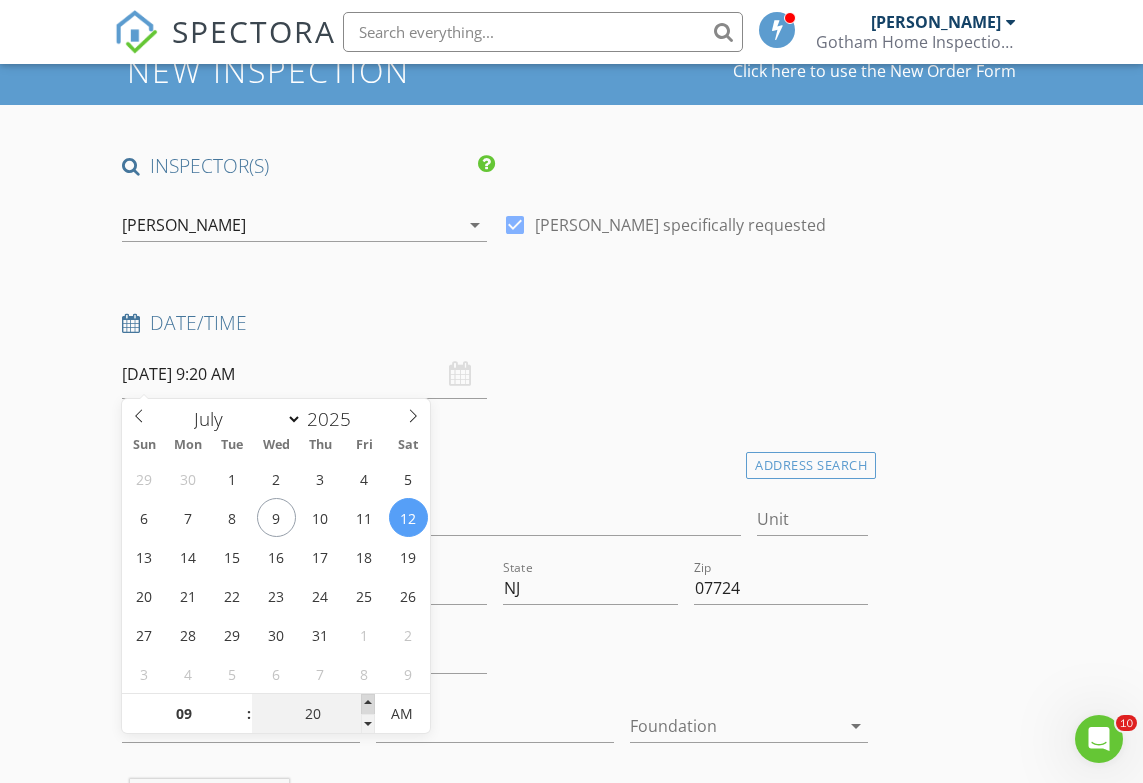click at bounding box center [368, 704] 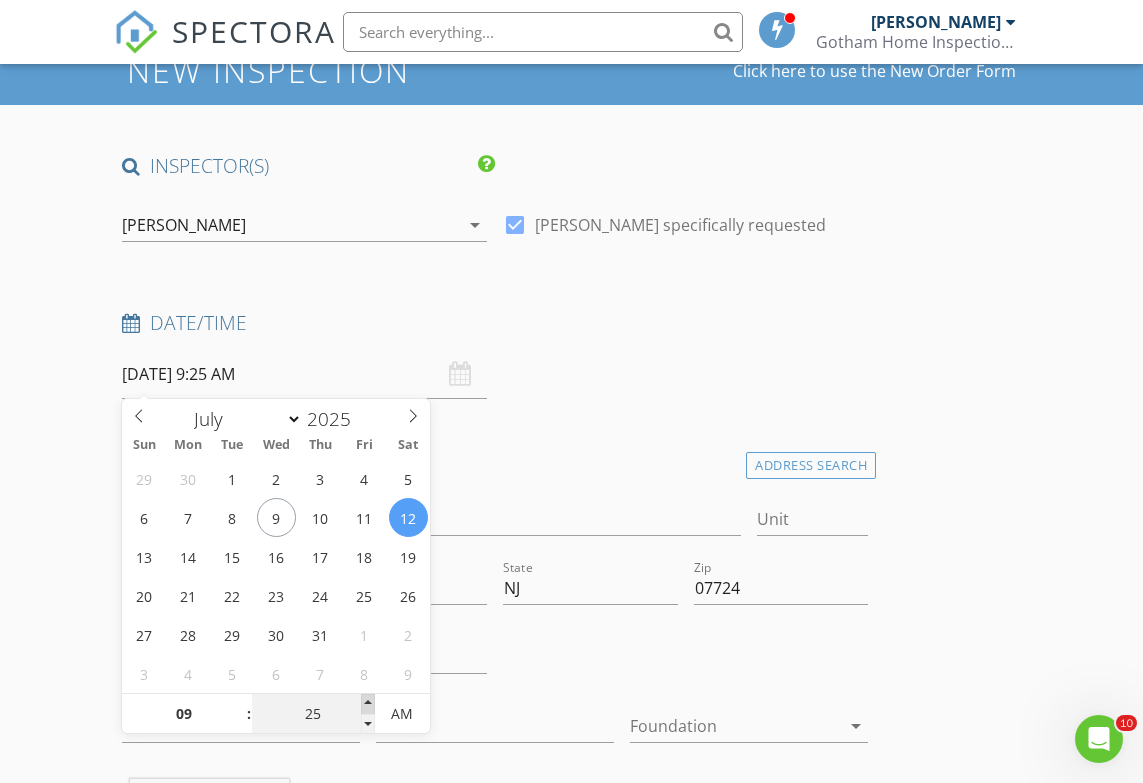 click at bounding box center (368, 704) 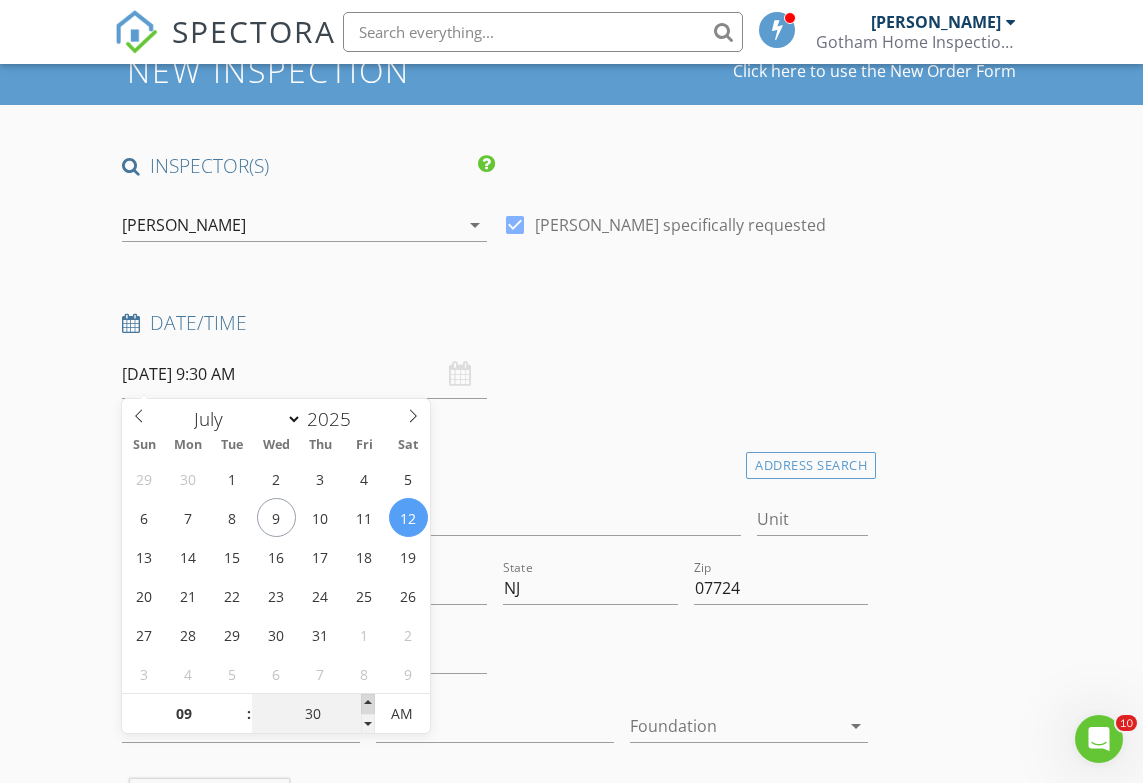 click at bounding box center (368, 704) 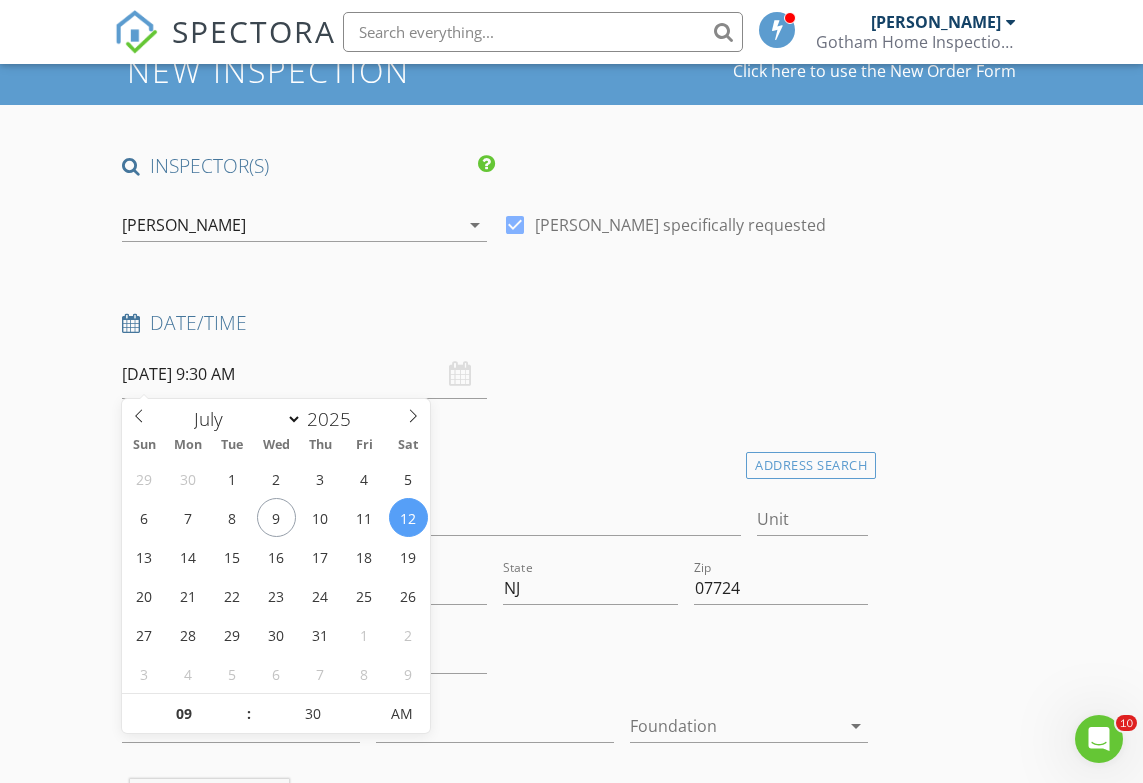 click on "INSPECTOR(S)
check_box   Joseph Panetta   PRIMARY   Joseph Panetta arrow_drop_down   check_box Joseph Panetta specifically requested
Date/Time
07/12/2025 9:30 AM
Location
Address Search       Address 162 Sunset Dr   Unit   City Tinton Falls   State NJ   Zip 07724   County Monmouth     Square Feet 2081   Year Built 2019   Foundation arrow_drop_down     Joseph Panetta     5.4 miles     (9 minutes)
client
check_box Enable Client CC email for this inspection   Client Search     check_box_outline_blank Client is a Company/Organization     First Name Regina   Last Name Mattia   Email Email-rbm71280@gmail.com   CC Email   Phone 917-697-0835   Address 199 Downes ave   City Statin Island   State NY   Zip 10312       Notes   Private Notes
ADD ADDITIONAL client
SERVICES
Condominium" at bounding box center [495, 1955] 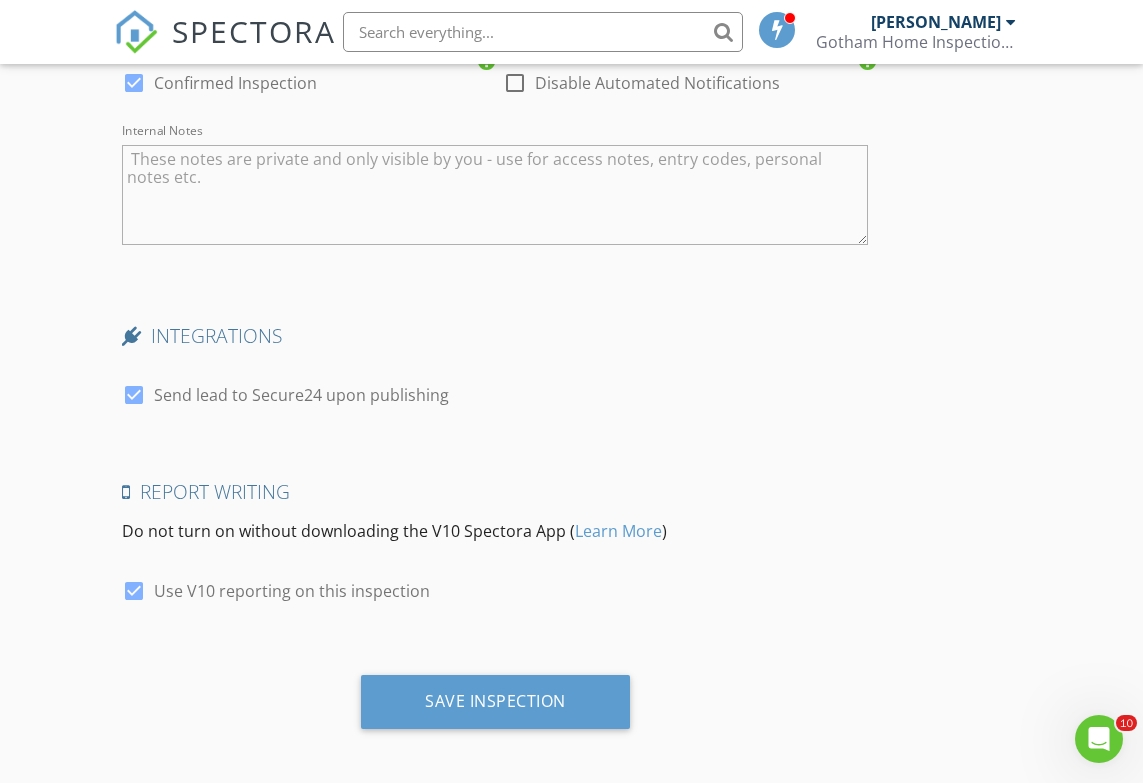 scroll, scrollTop: 3230, scrollLeft: 0, axis: vertical 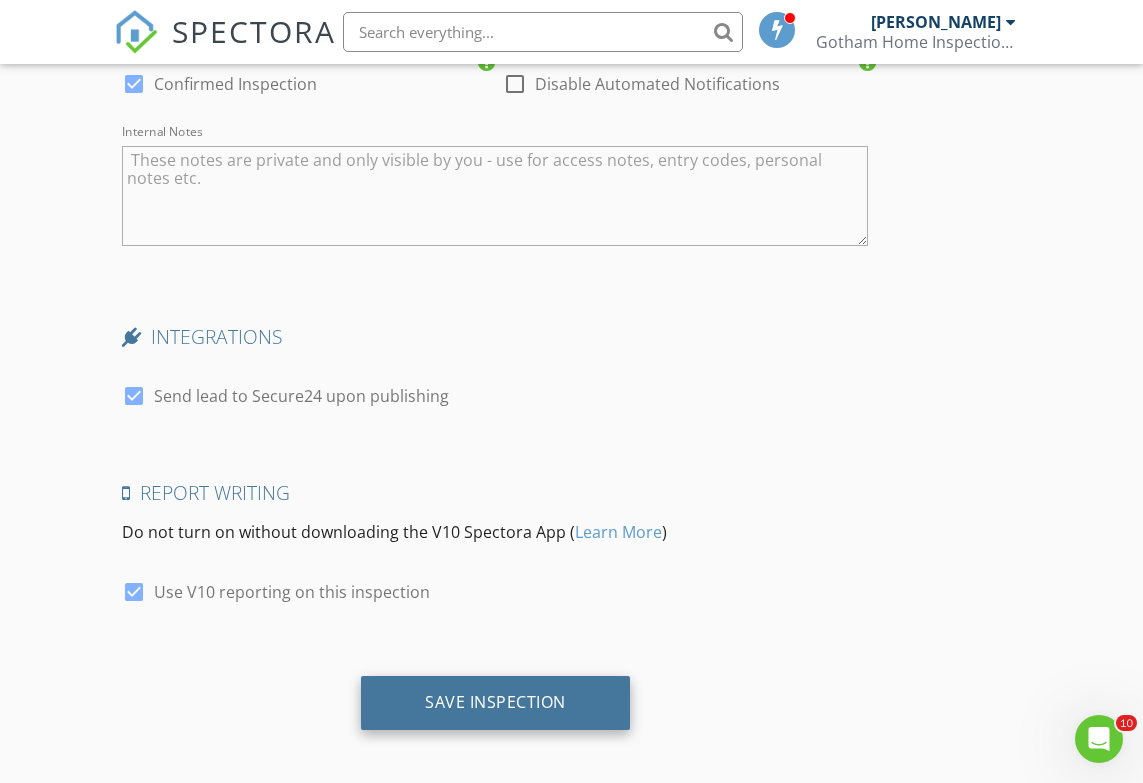 click on "Save Inspection" at bounding box center [495, 702] 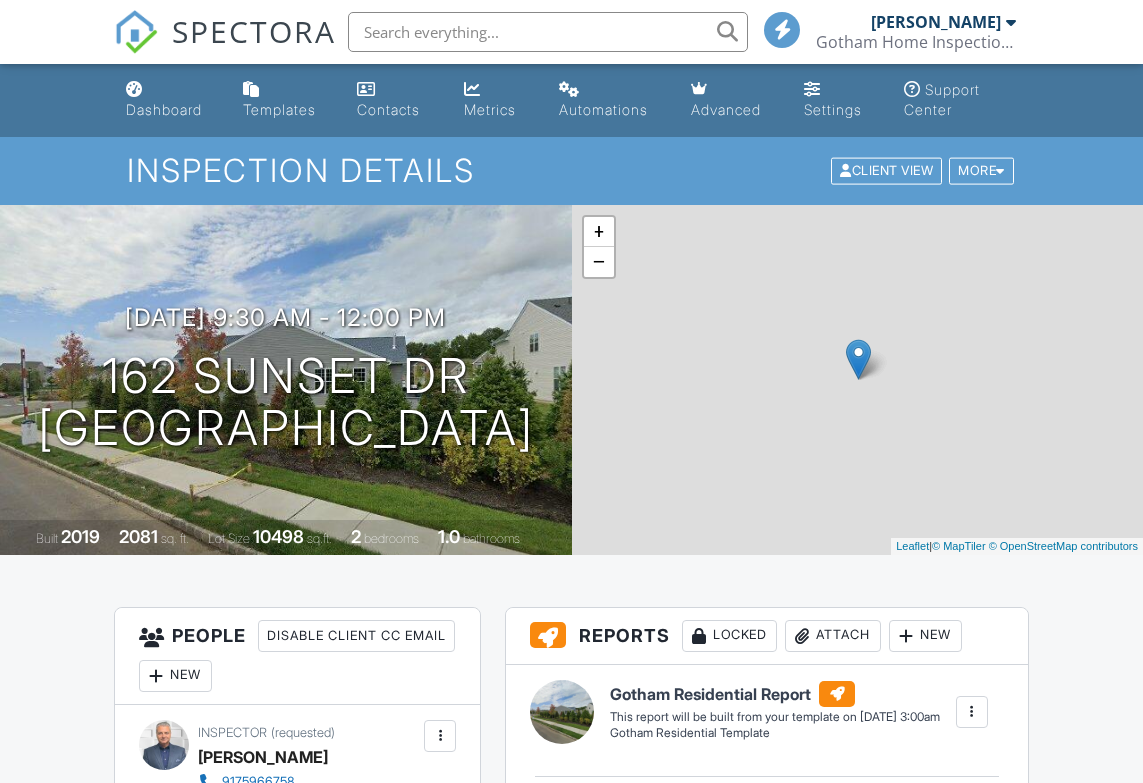 scroll, scrollTop: 0, scrollLeft: 0, axis: both 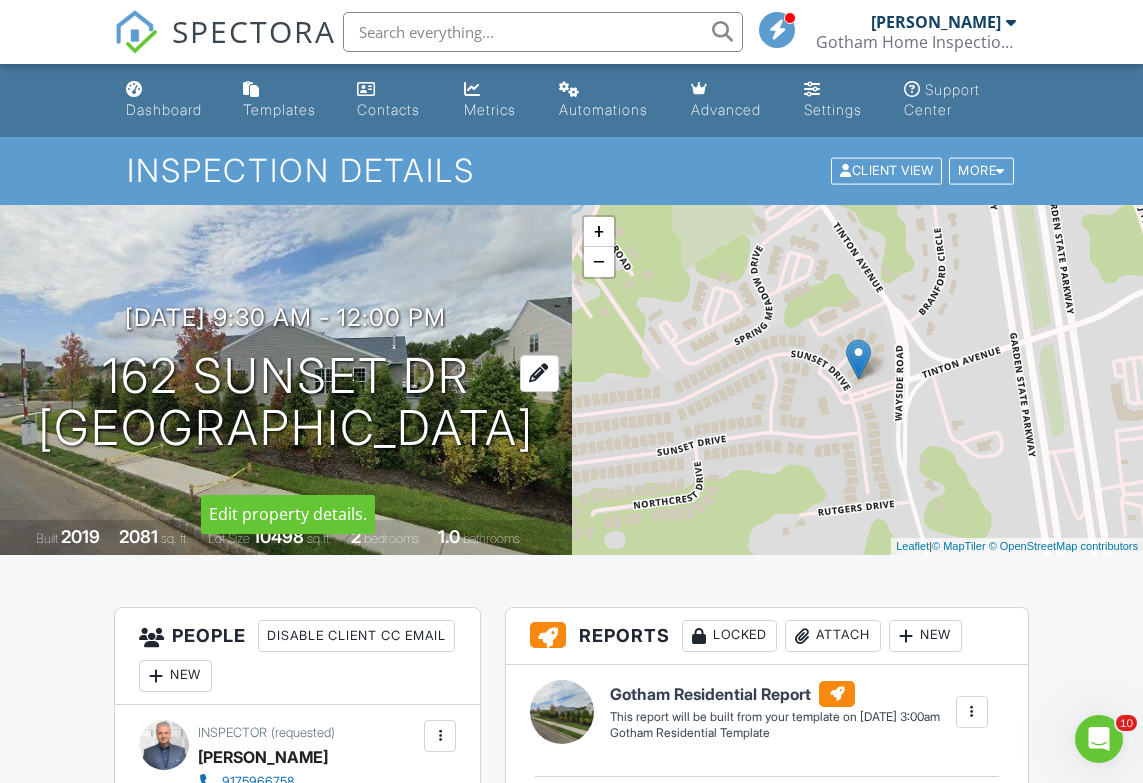 drag, startPoint x: 99, startPoint y: 330, endPoint x: 397, endPoint y: 452, distance: 322.00623 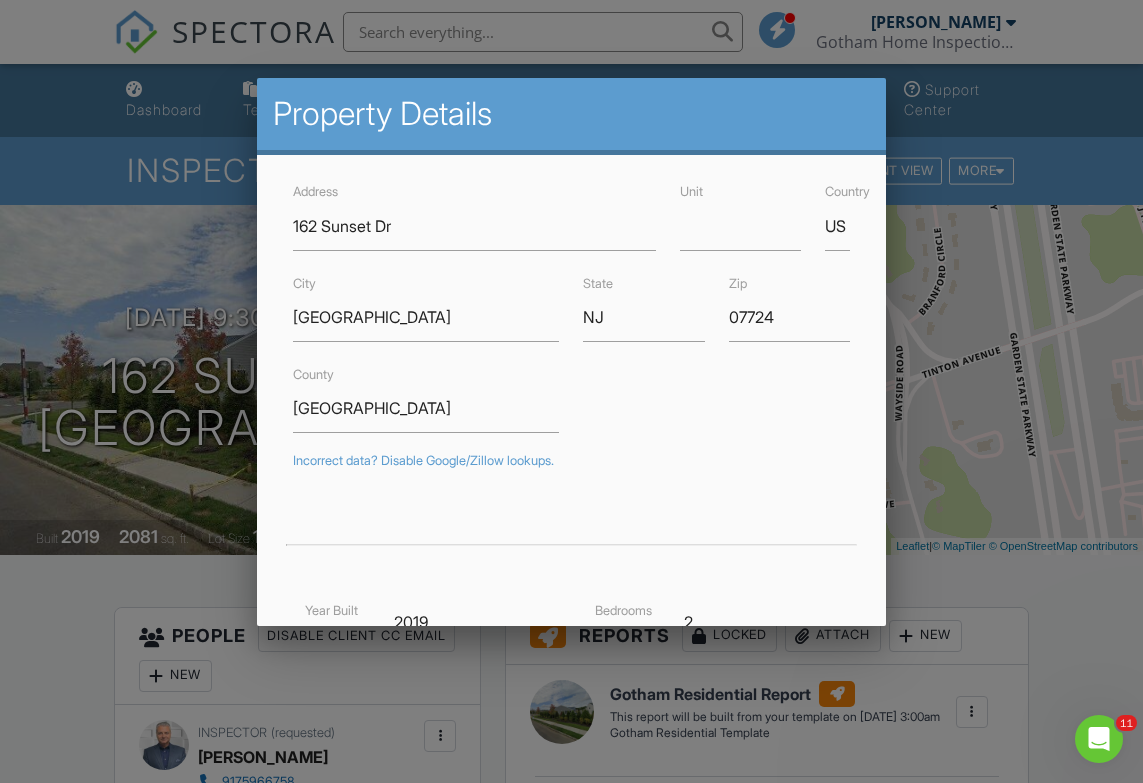click at bounding box center (571, 389) 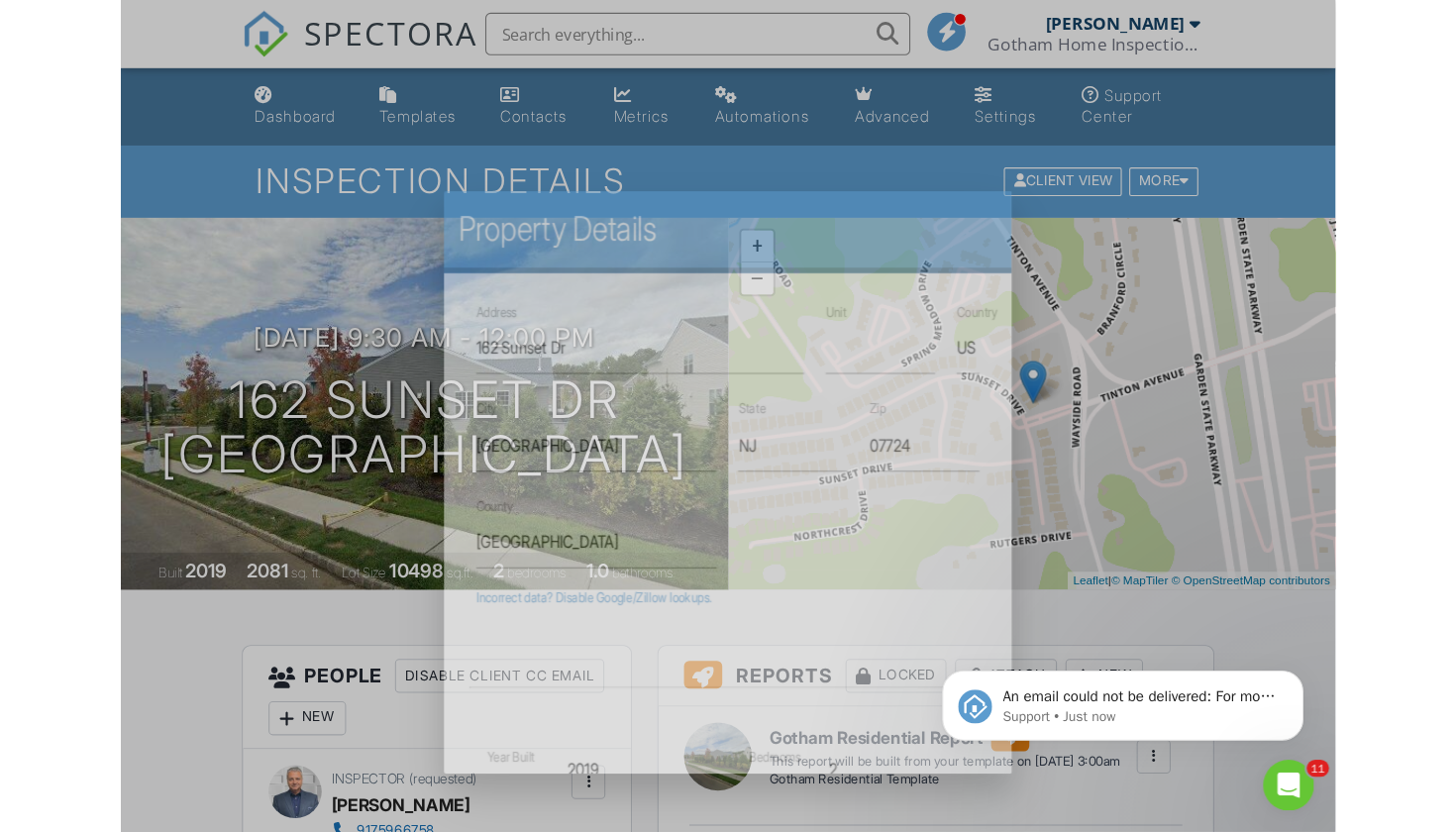 scroll, scrollTop: 0, scrollLeft: 0, axis: both 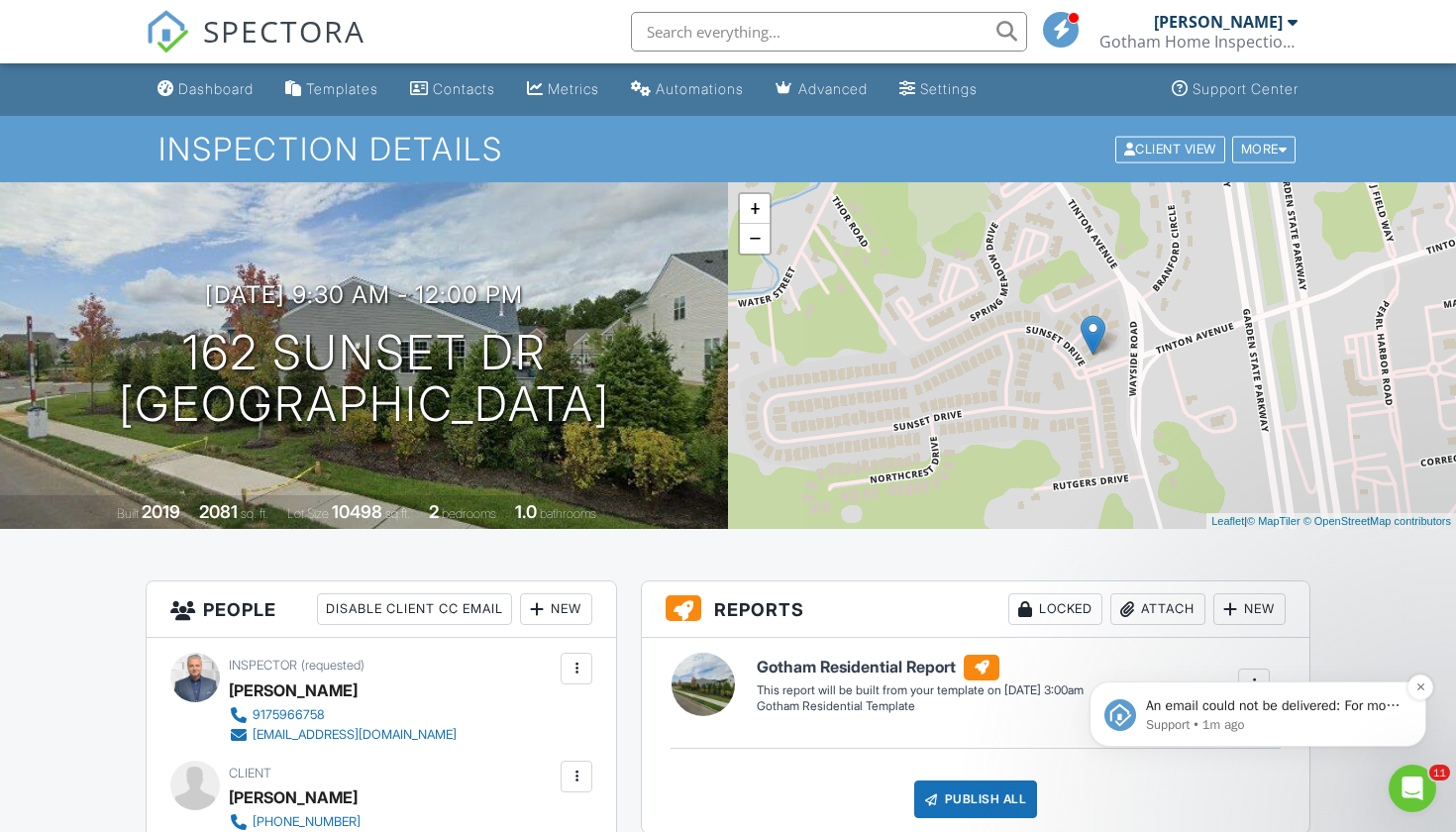 click on "An email could not be delivered:  For more information, view Why emails don't get delivered (Support Article)" at bounding box center [1274, 706] 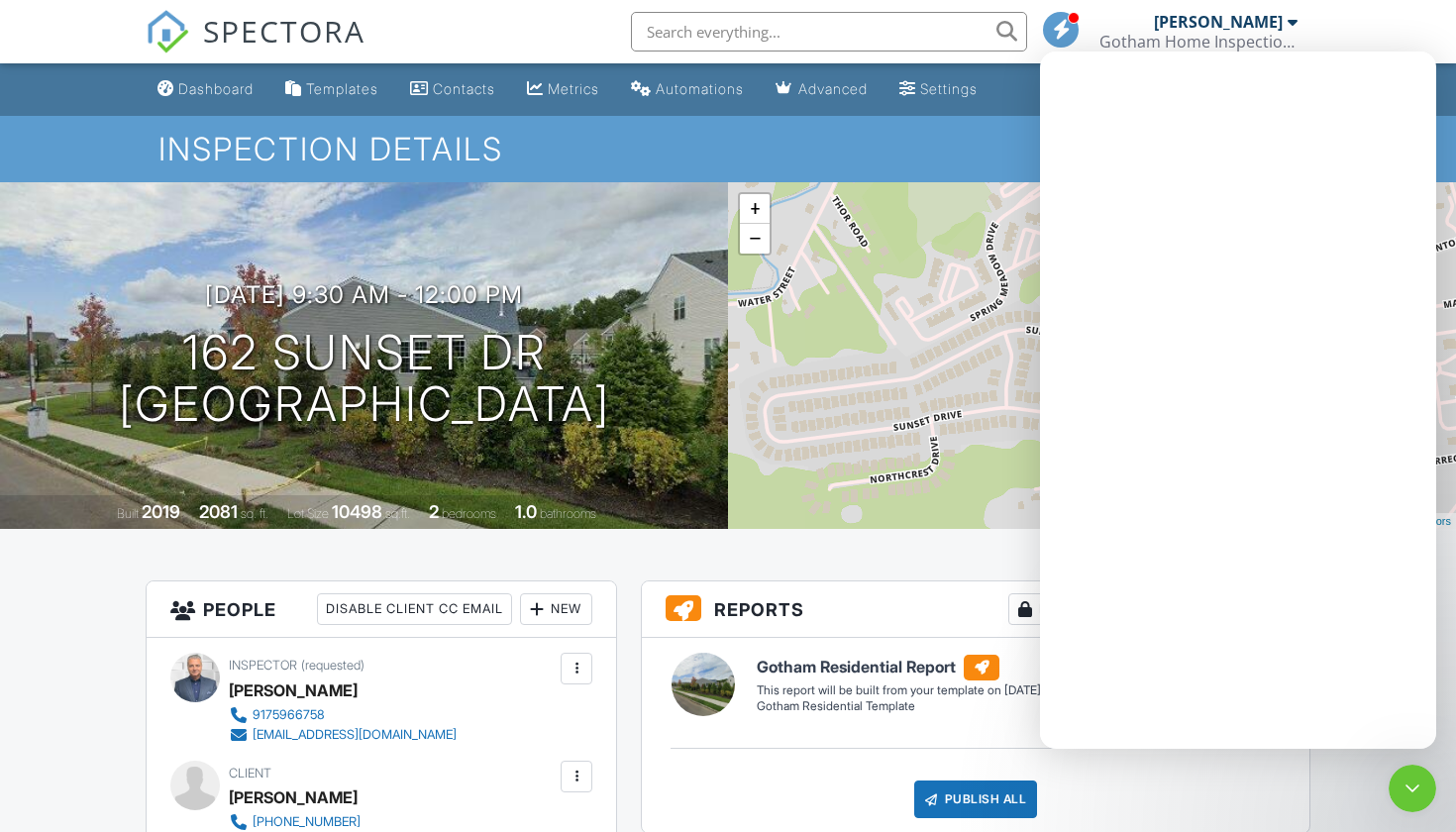 scroll, scrollTop: 0, scrollLeft: 0, axis: both 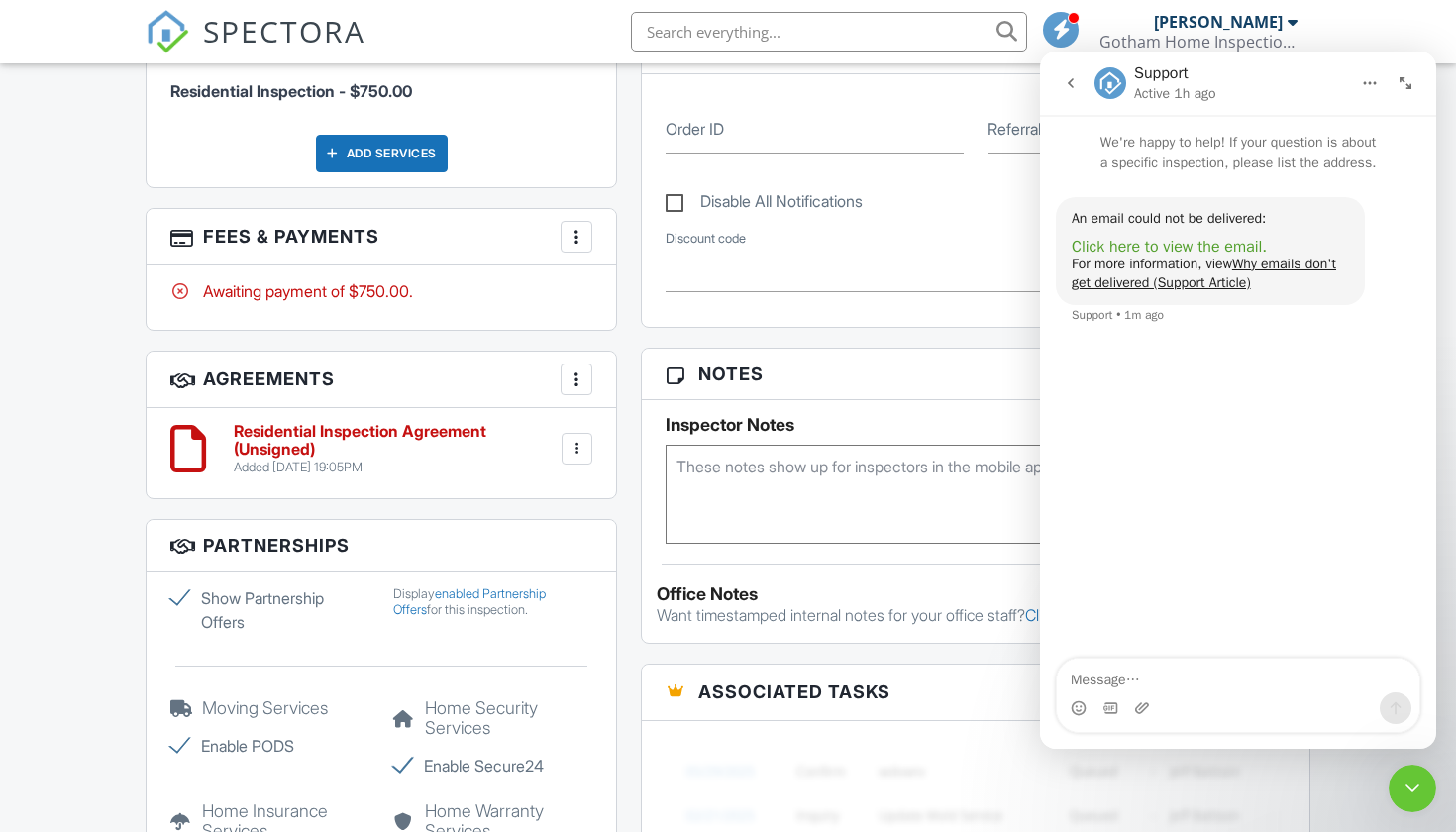 click on "Click here to view the email." at bounding box center [1169, 247] 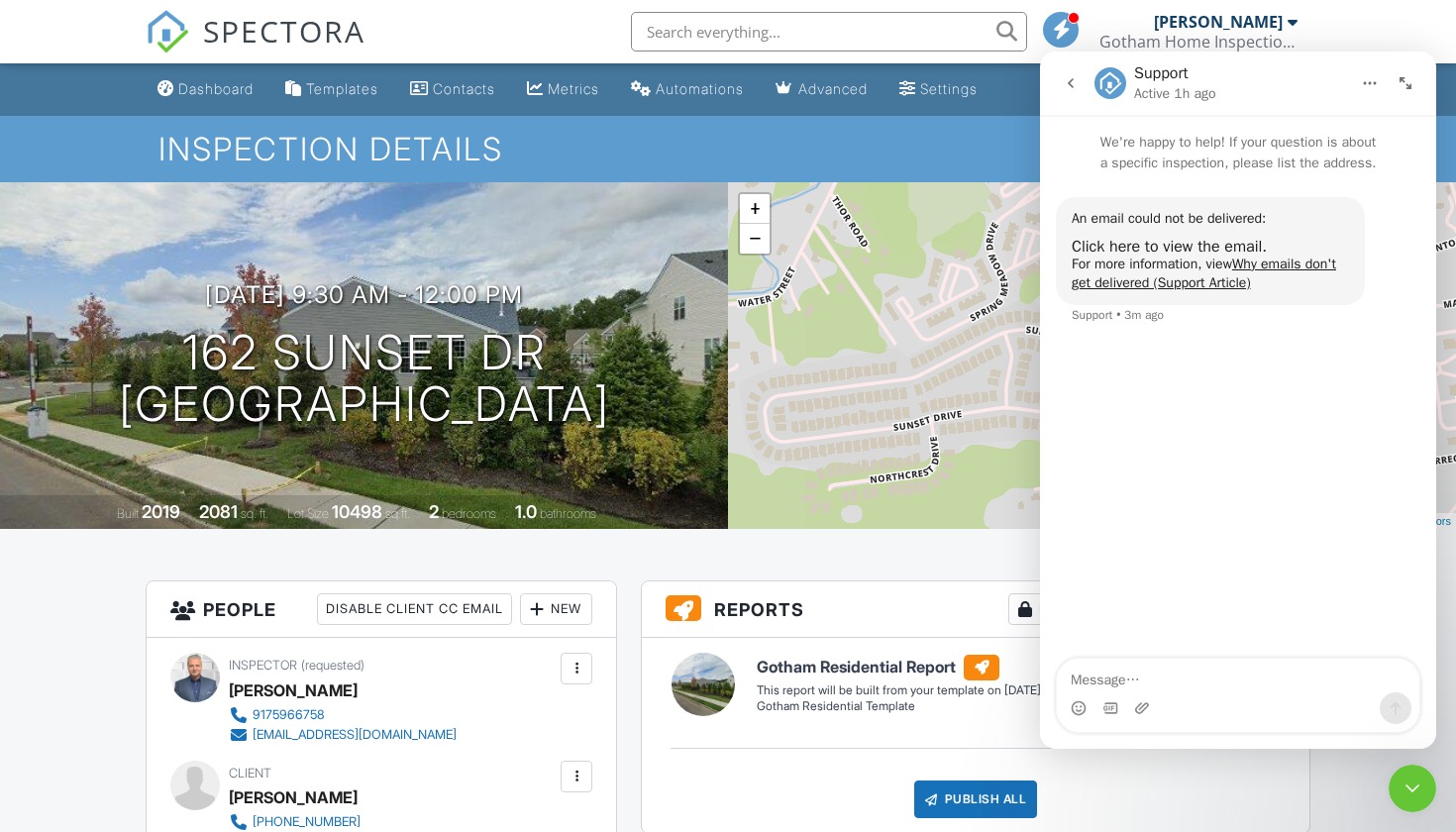 scroll, scrollTop: 0, scrollLeft: 0, axis: both 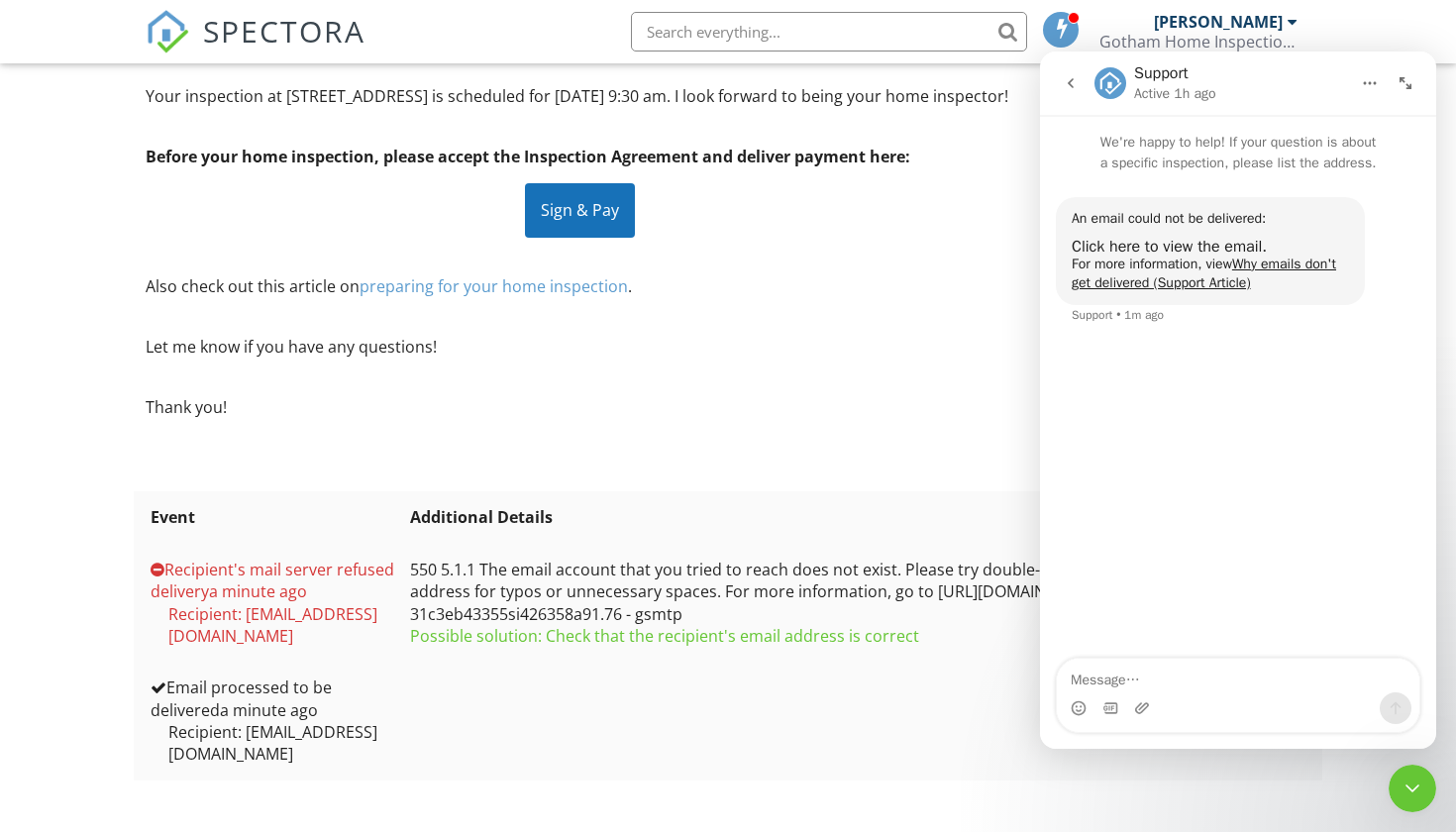 click at bounding box center [858, 721] 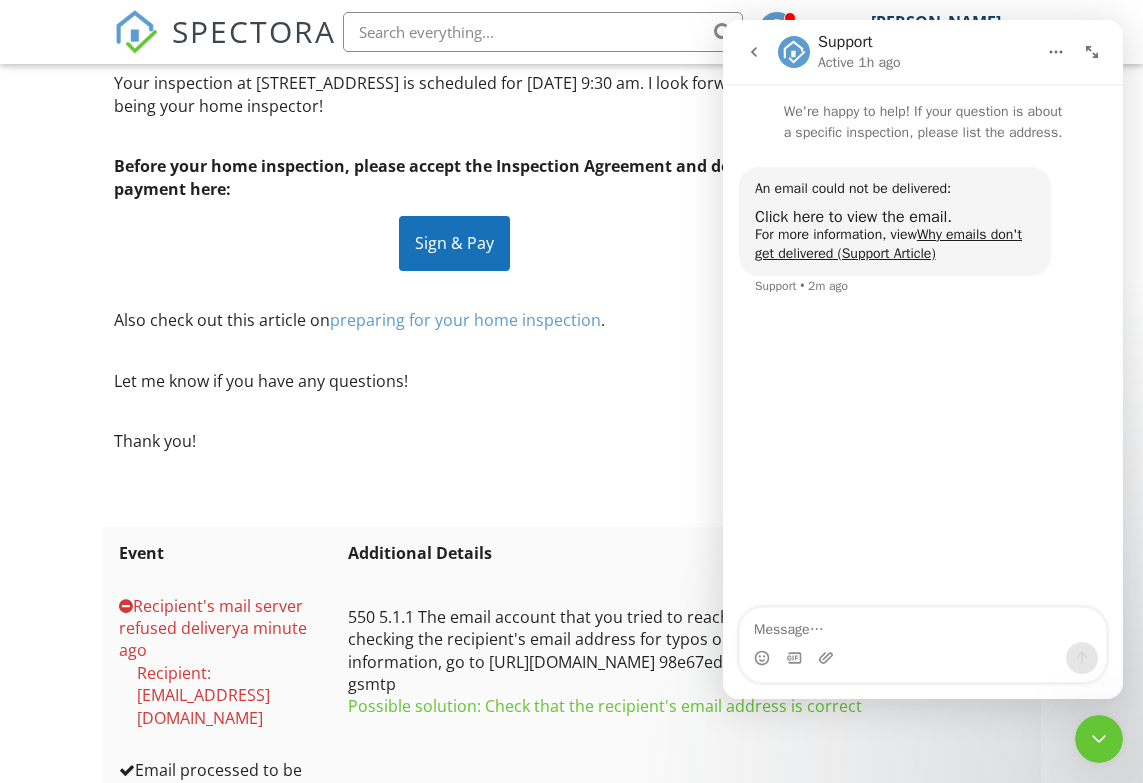 click 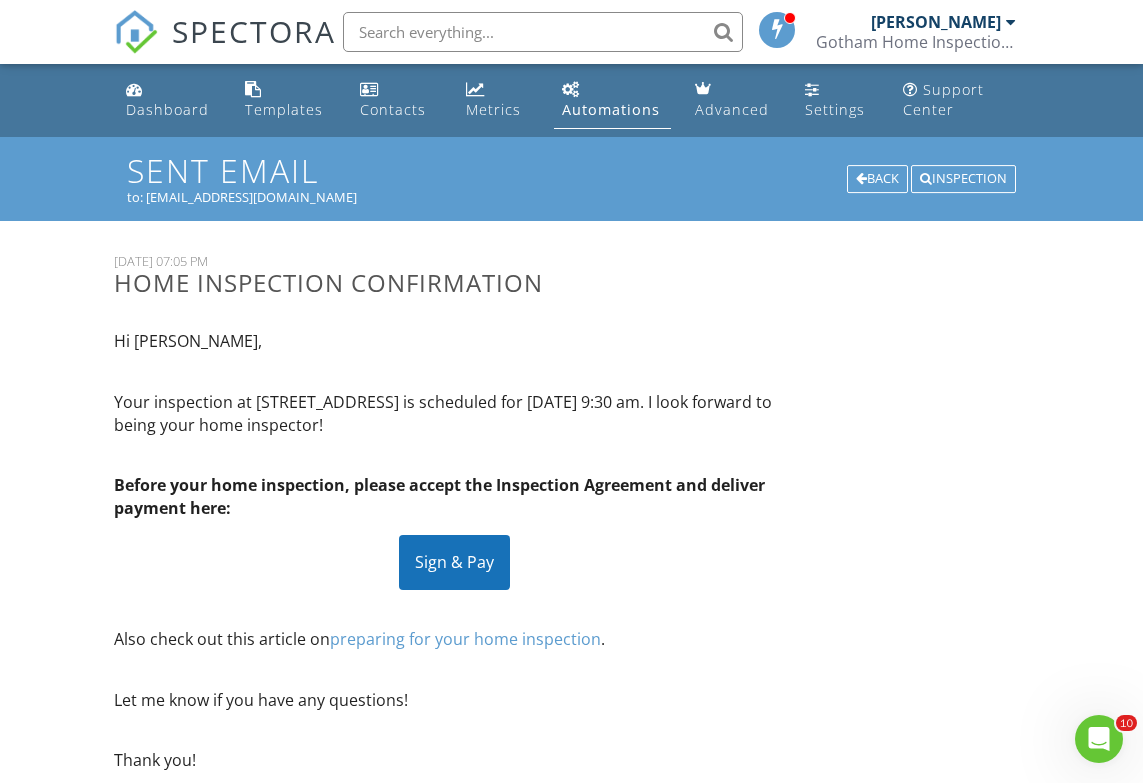 scroll, scrollTop: 0, scrollLeft: 0, axis: both 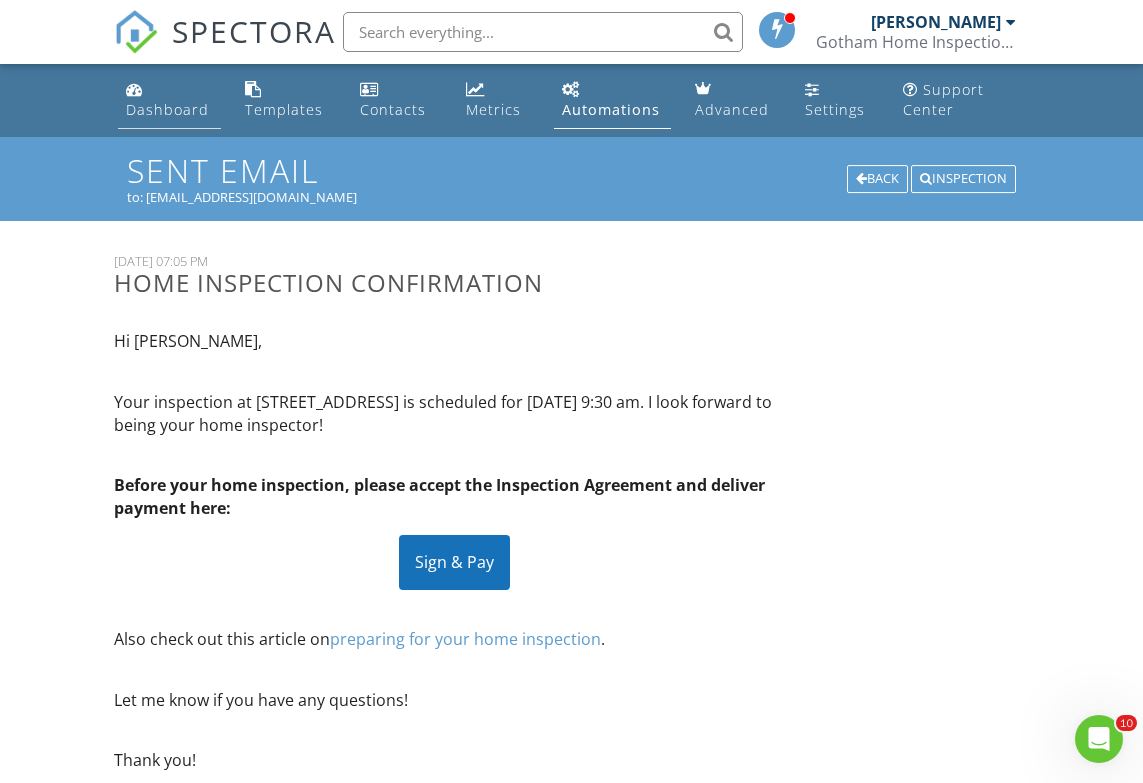click on "Dashboard" at bounding box center (167, 109) 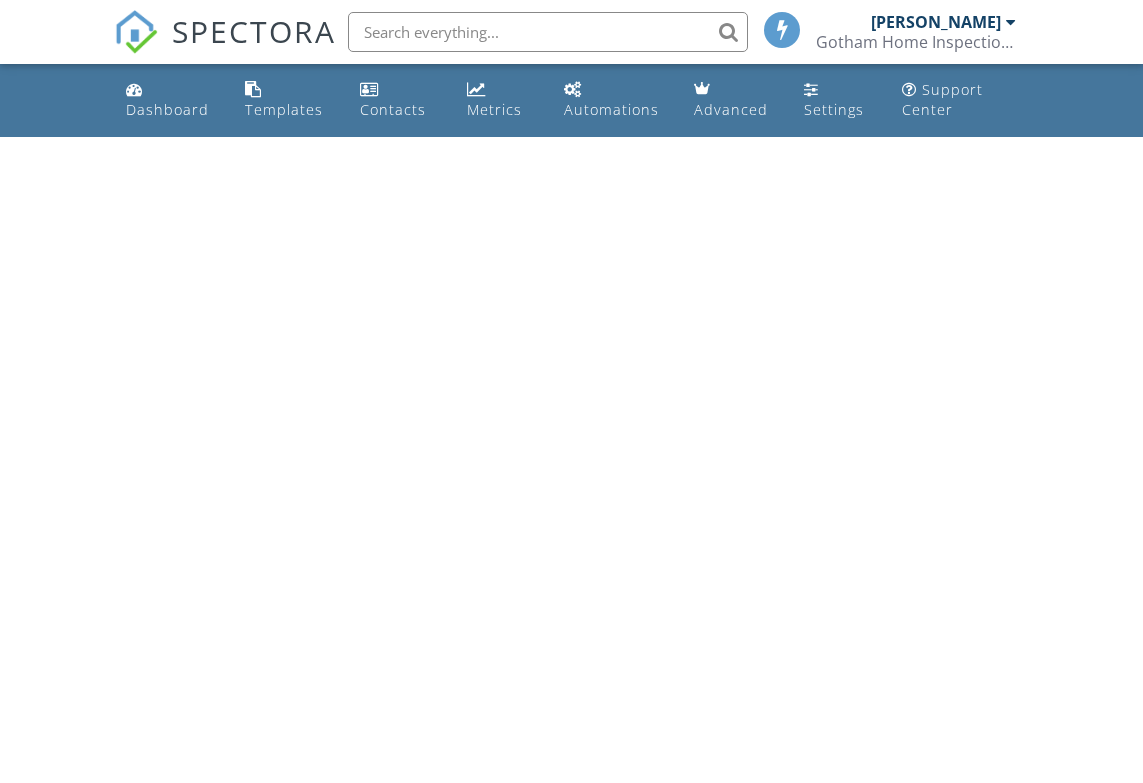 scroll, scrollTop: 0, scrollLeft: 0, axis: both 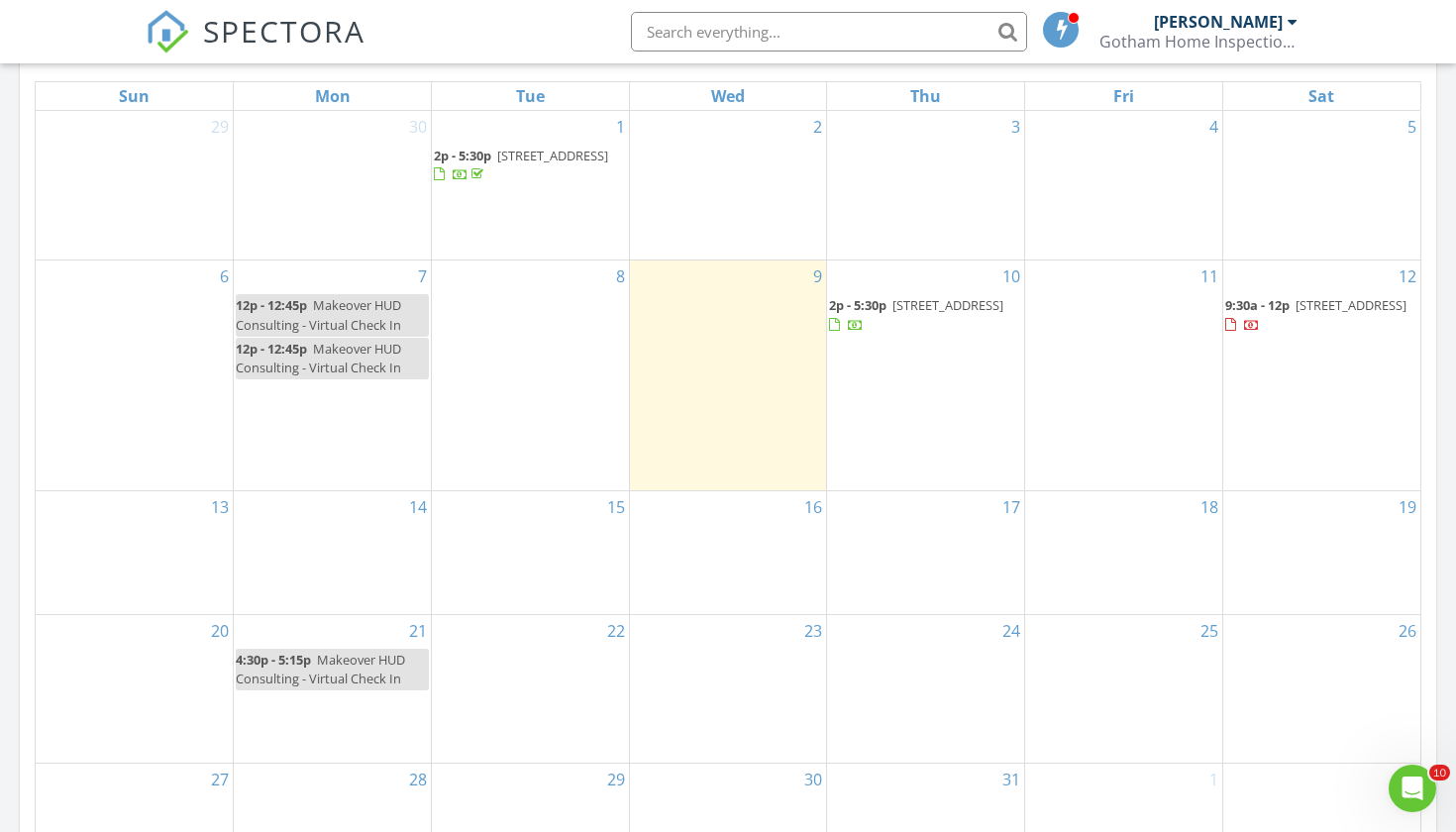 click on "162 Sunset Dr, Tinton Falls 07724" at bounding box center [1351, 305] 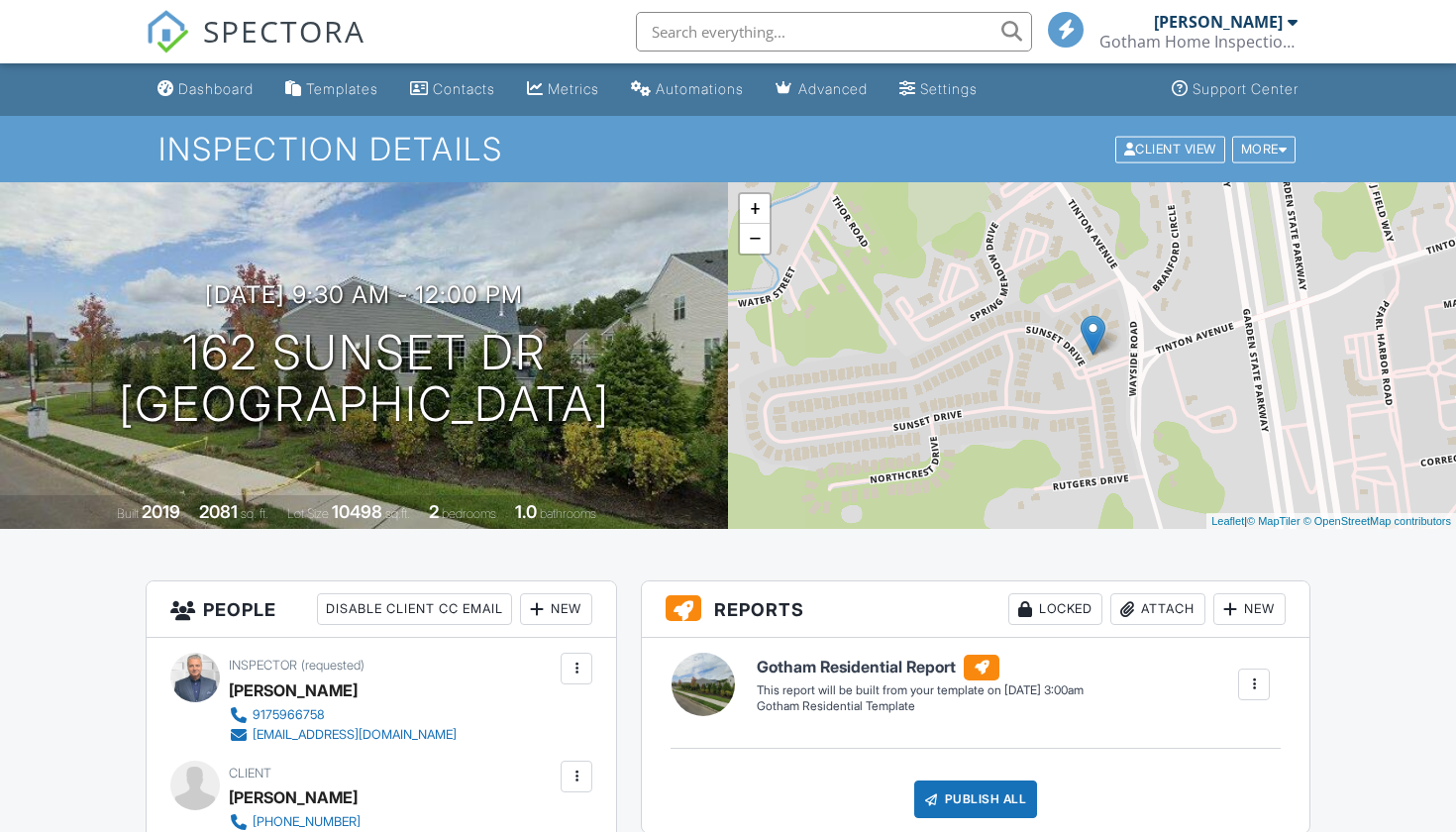 scroll, scrollTop: 0, scrollLeft: 0, axis: both 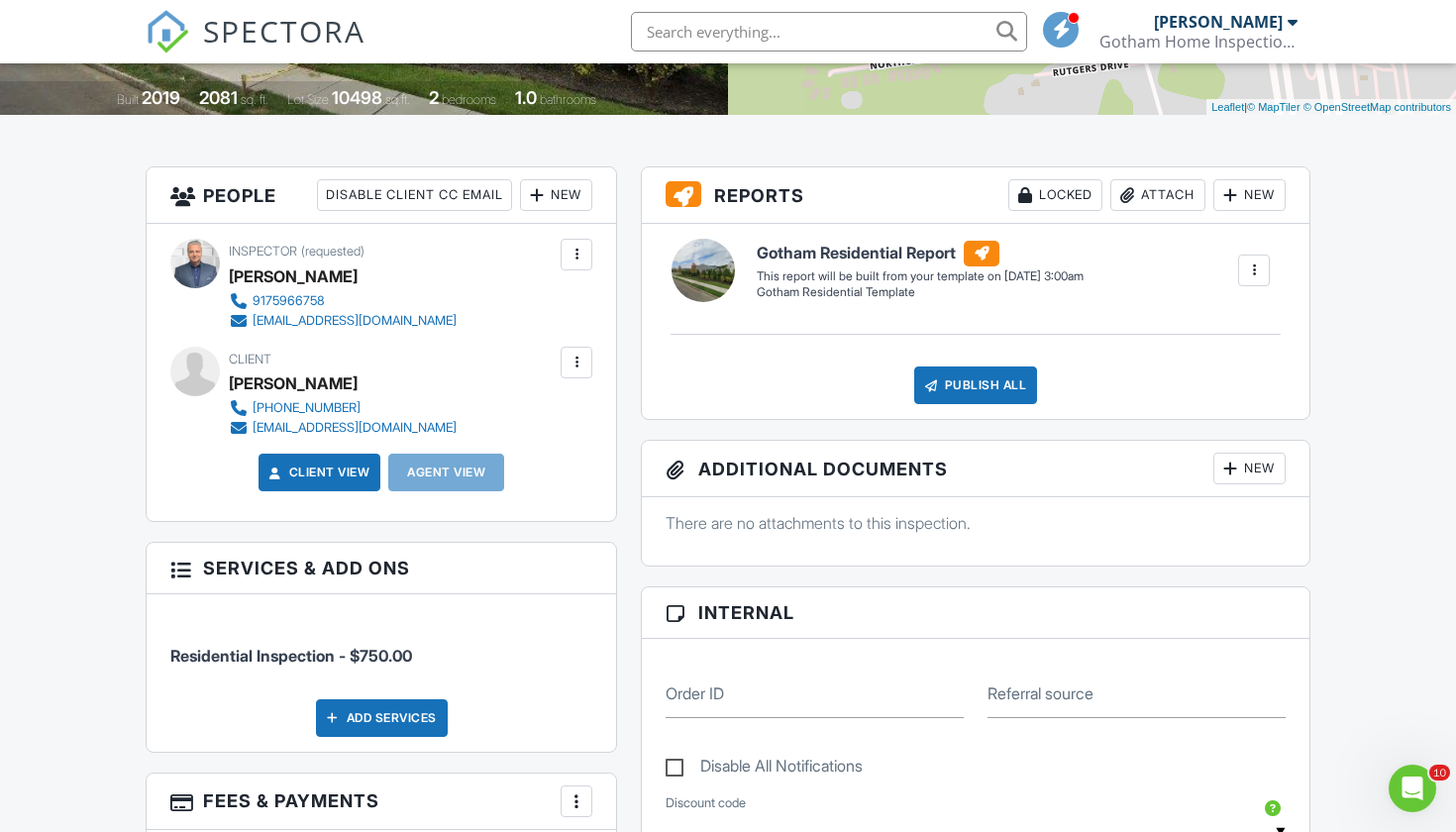 click at bounding box center [576, 363] 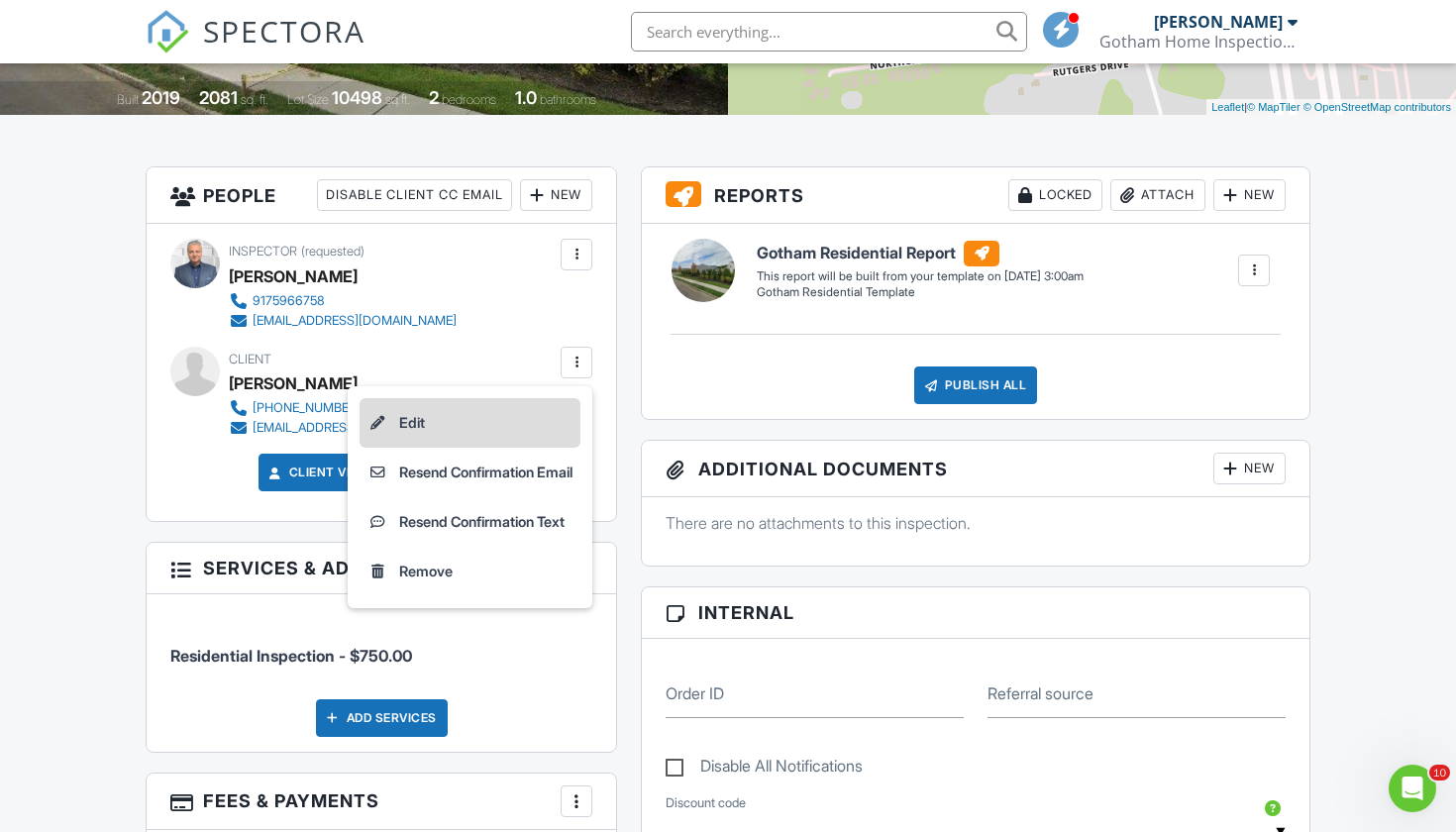click on "Edit" at bounding box center (469, 423) 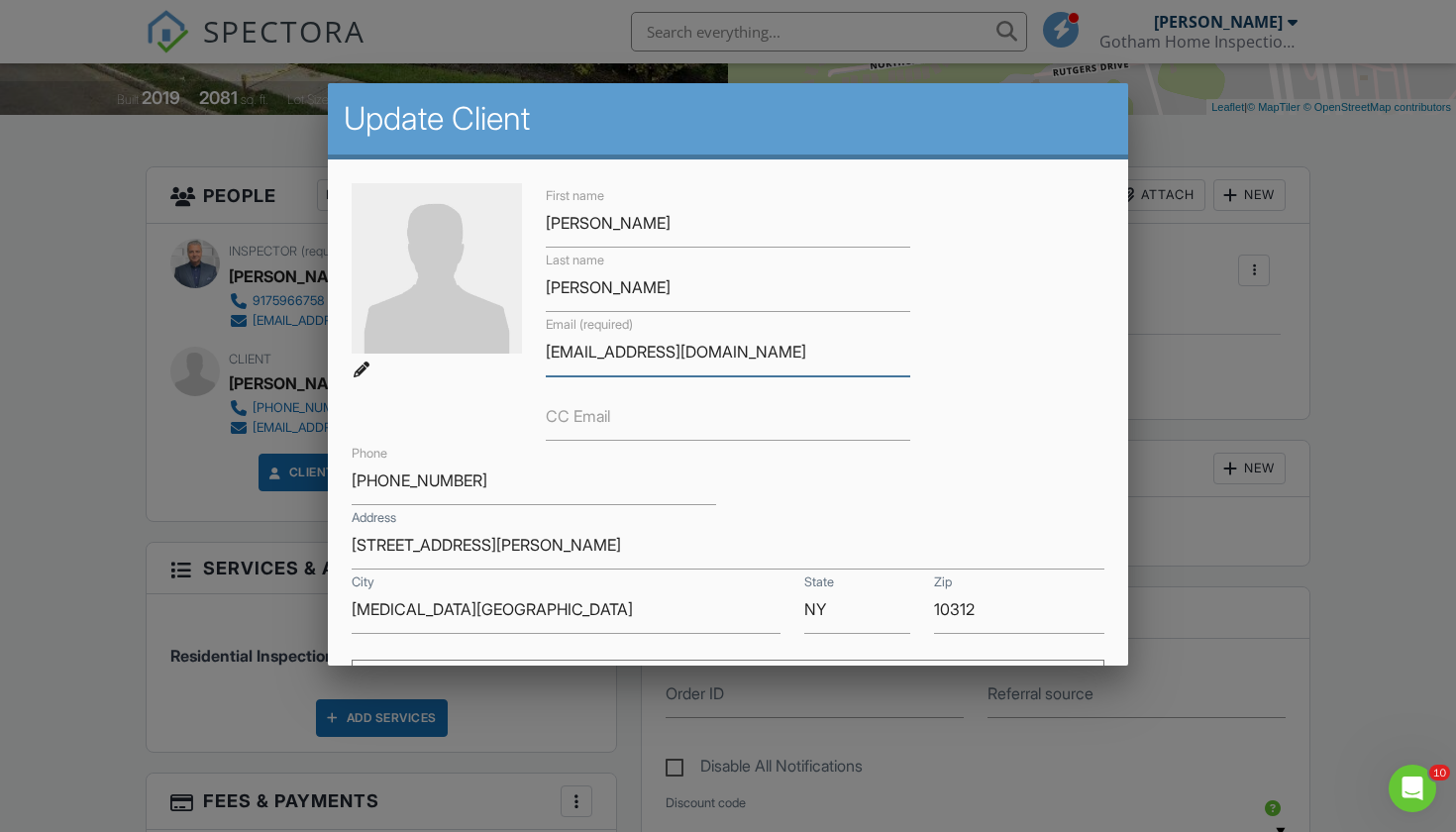 type on "[EMAIL_ADDRESS][DOMAIN_NAME]" 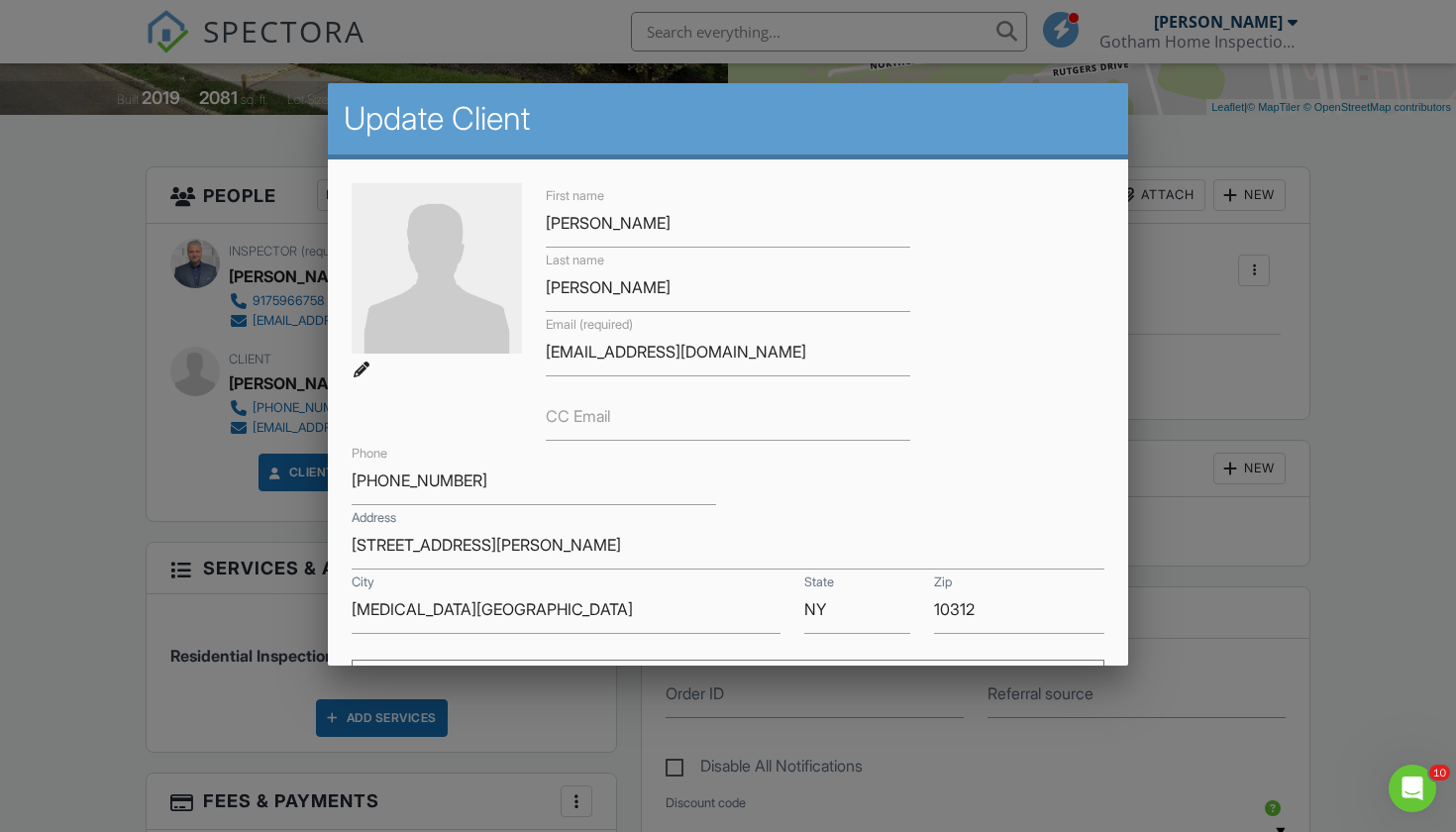 click on "First name
Regina
Last name
Mattia
Email (required)
rbm71280@gmail.com
CC Email
Phone
917-697-0835
Address
199 Downes ave
City
Statin Island
State
NY
Zip
10312" at bounding box center [728, 408] 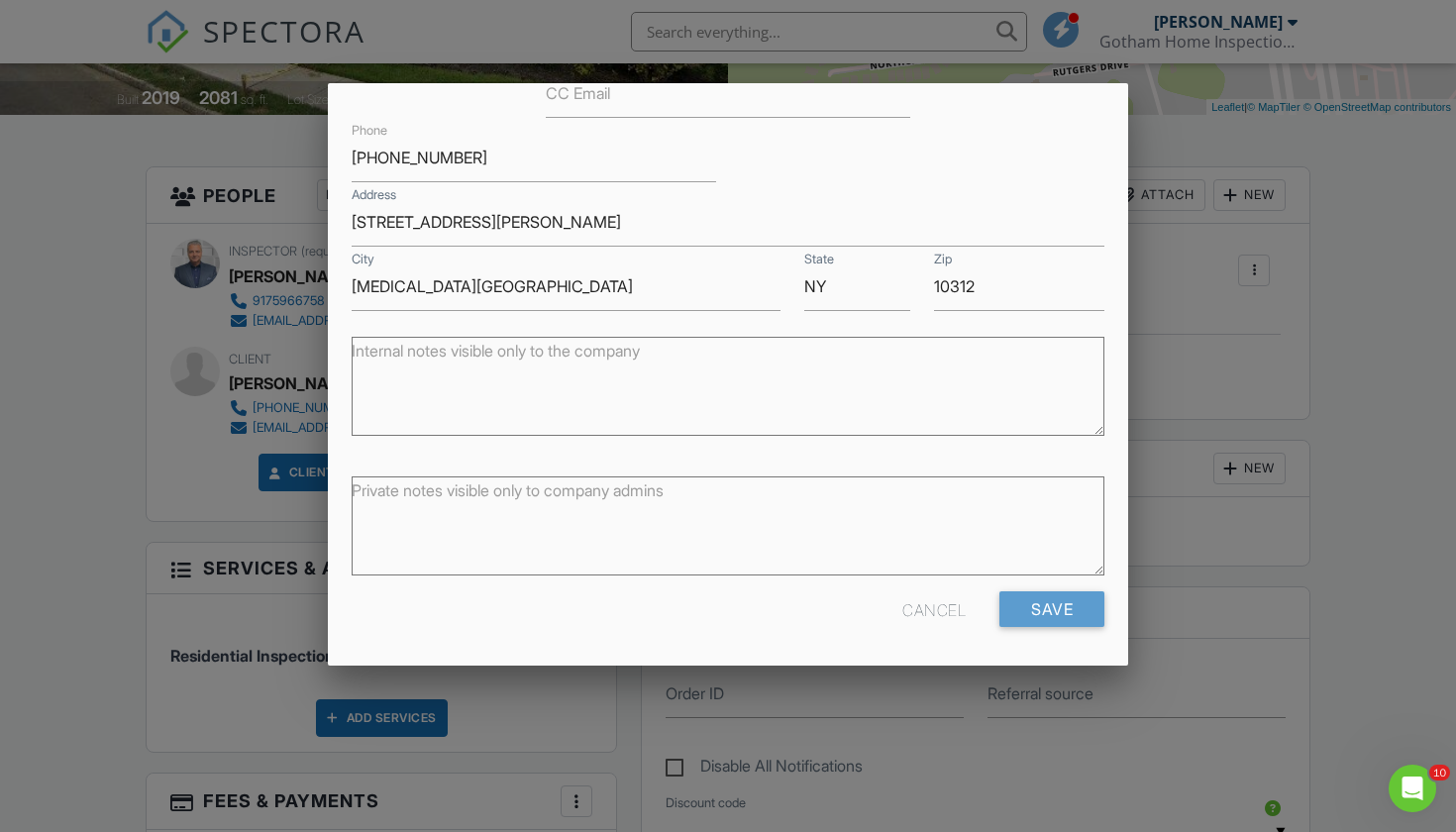scroll, scrollTop: 322, scrollLeft: 0, axis: vertical 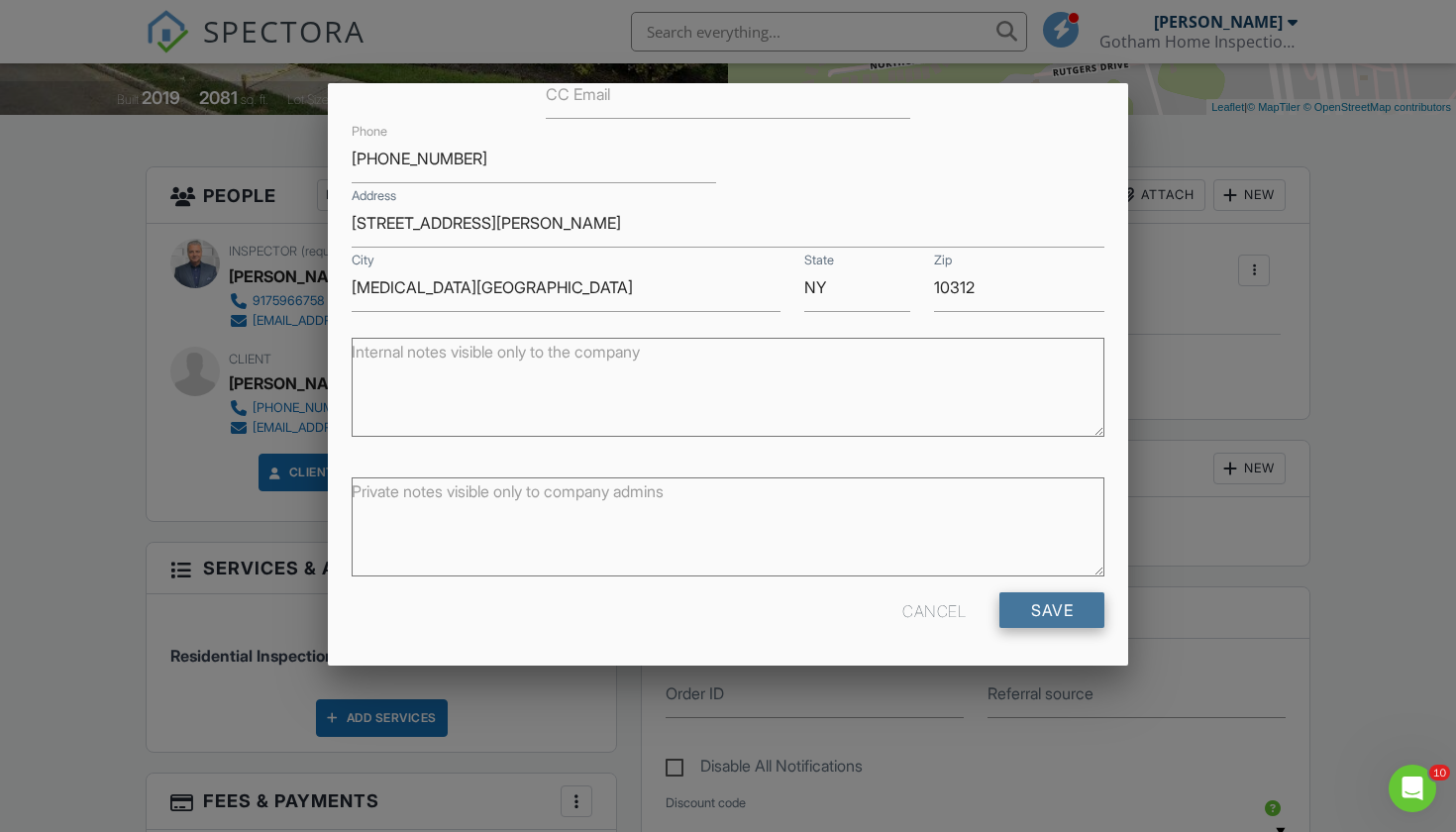 click on "Save" at bounding box center [1052, 610] 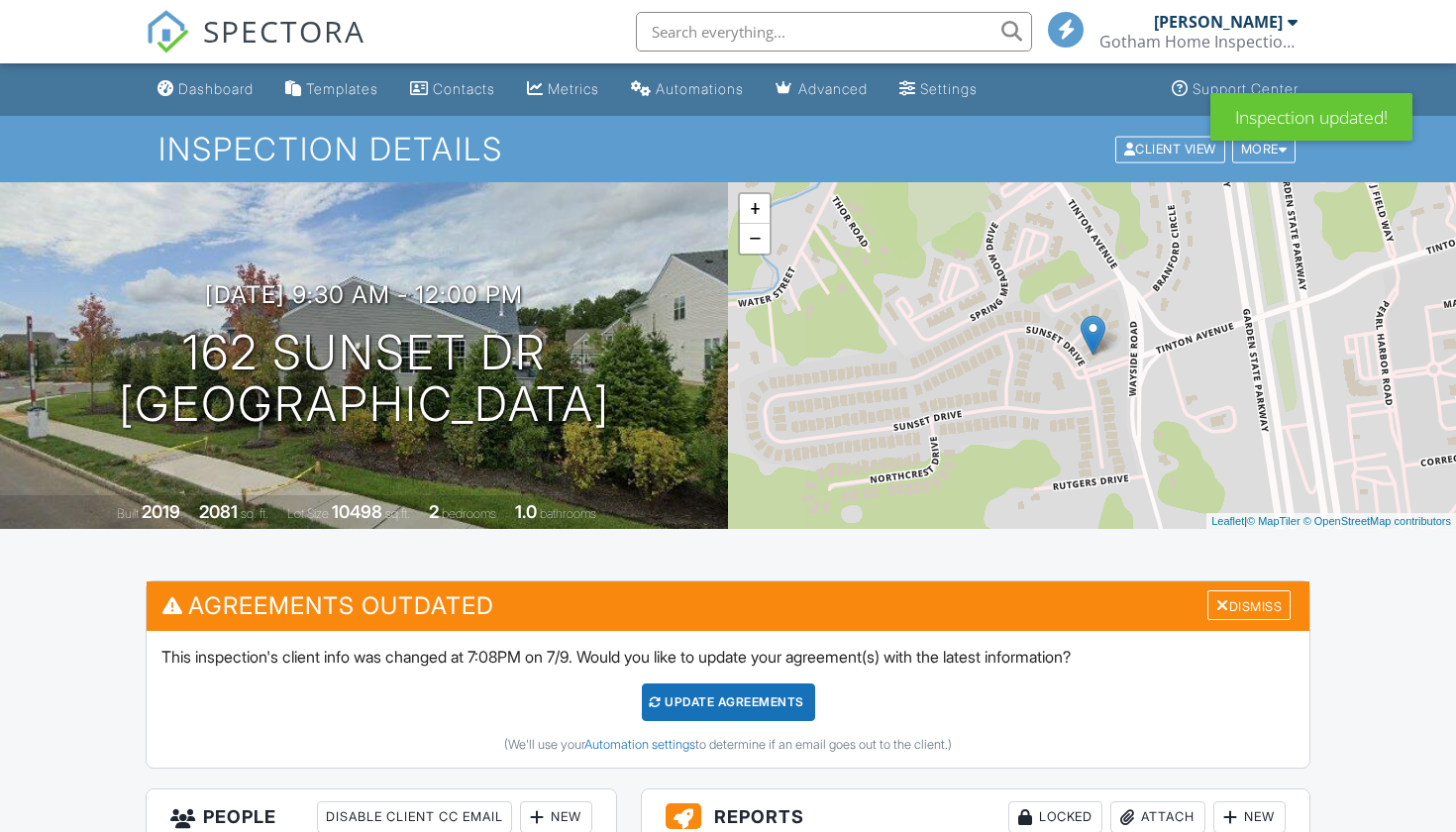 scroll, scrollTop: 0, scrollLeft: 0, axis: both 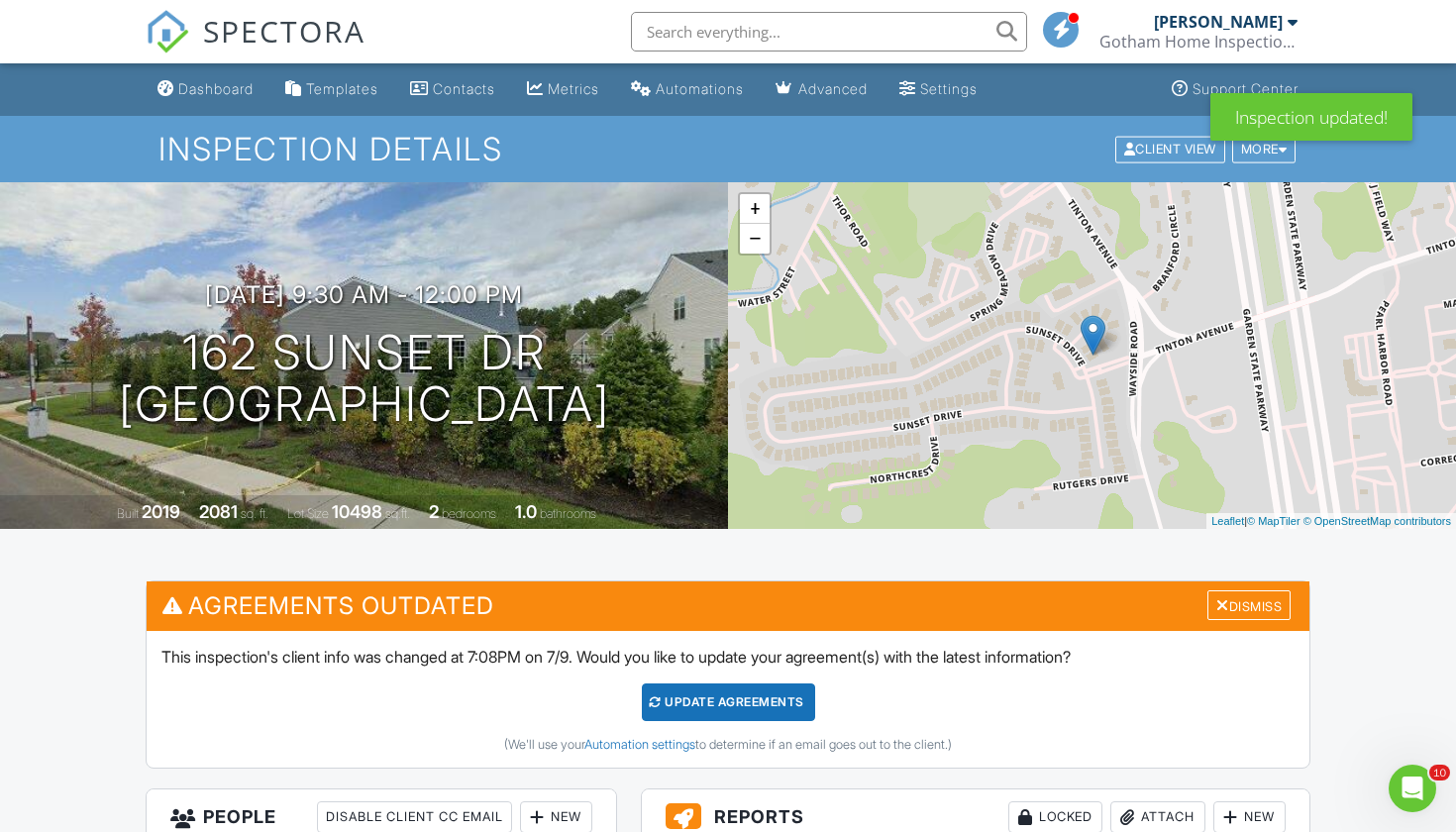 click on "Update Agreements" at bounding box center (728, 702) 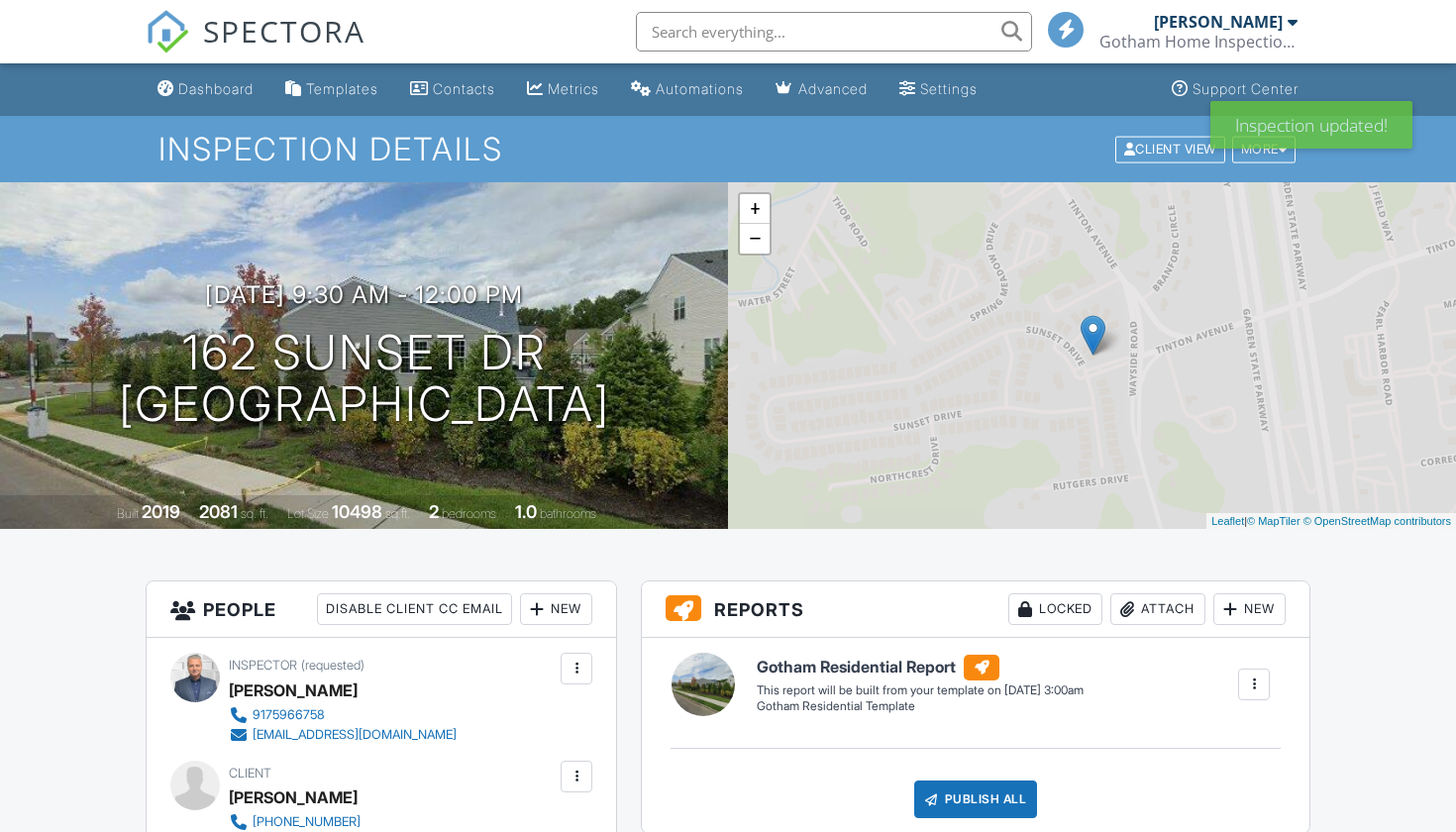 scroll, scrollTop: 0, scrollLeft: 0, axis: both 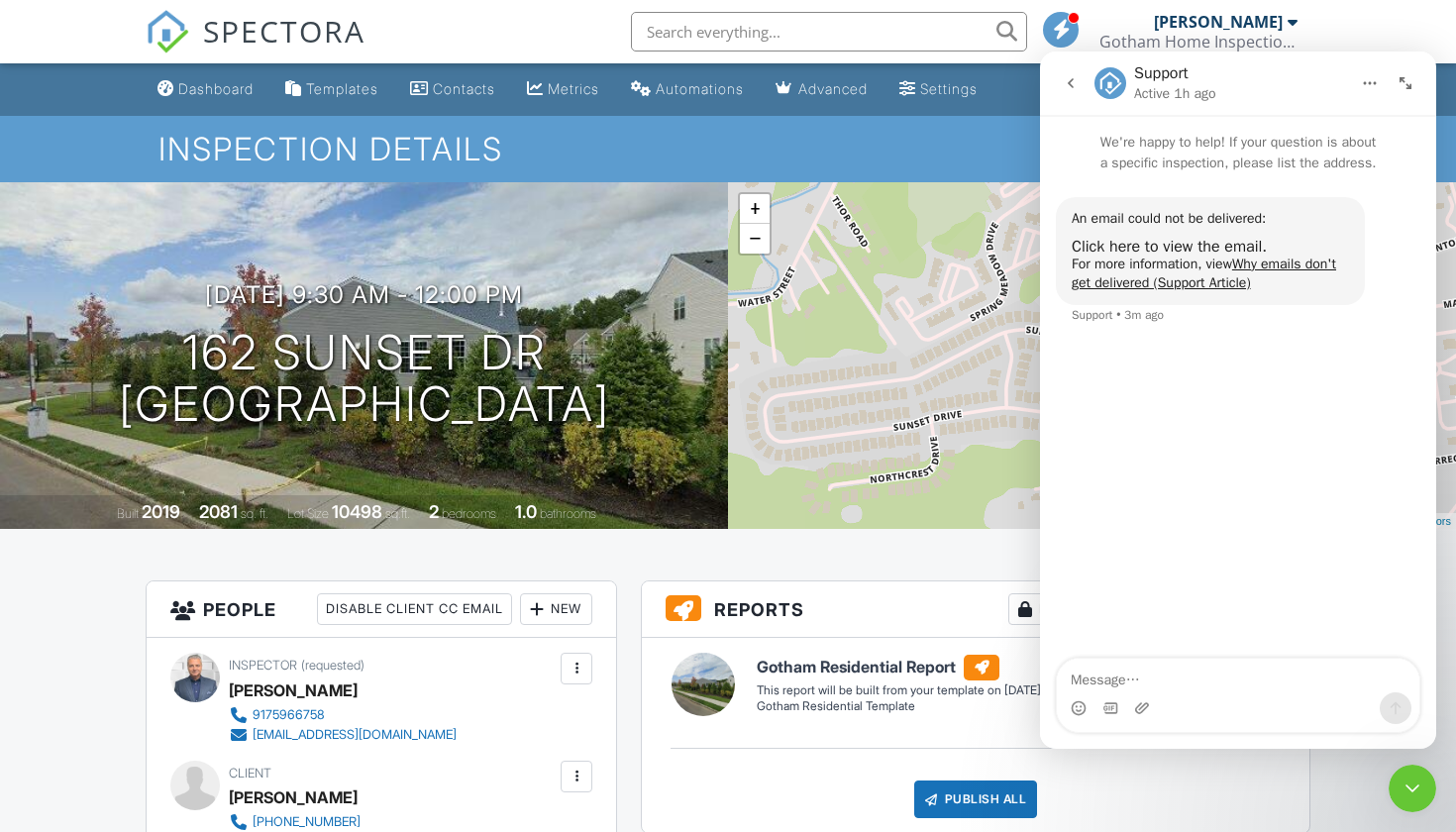click 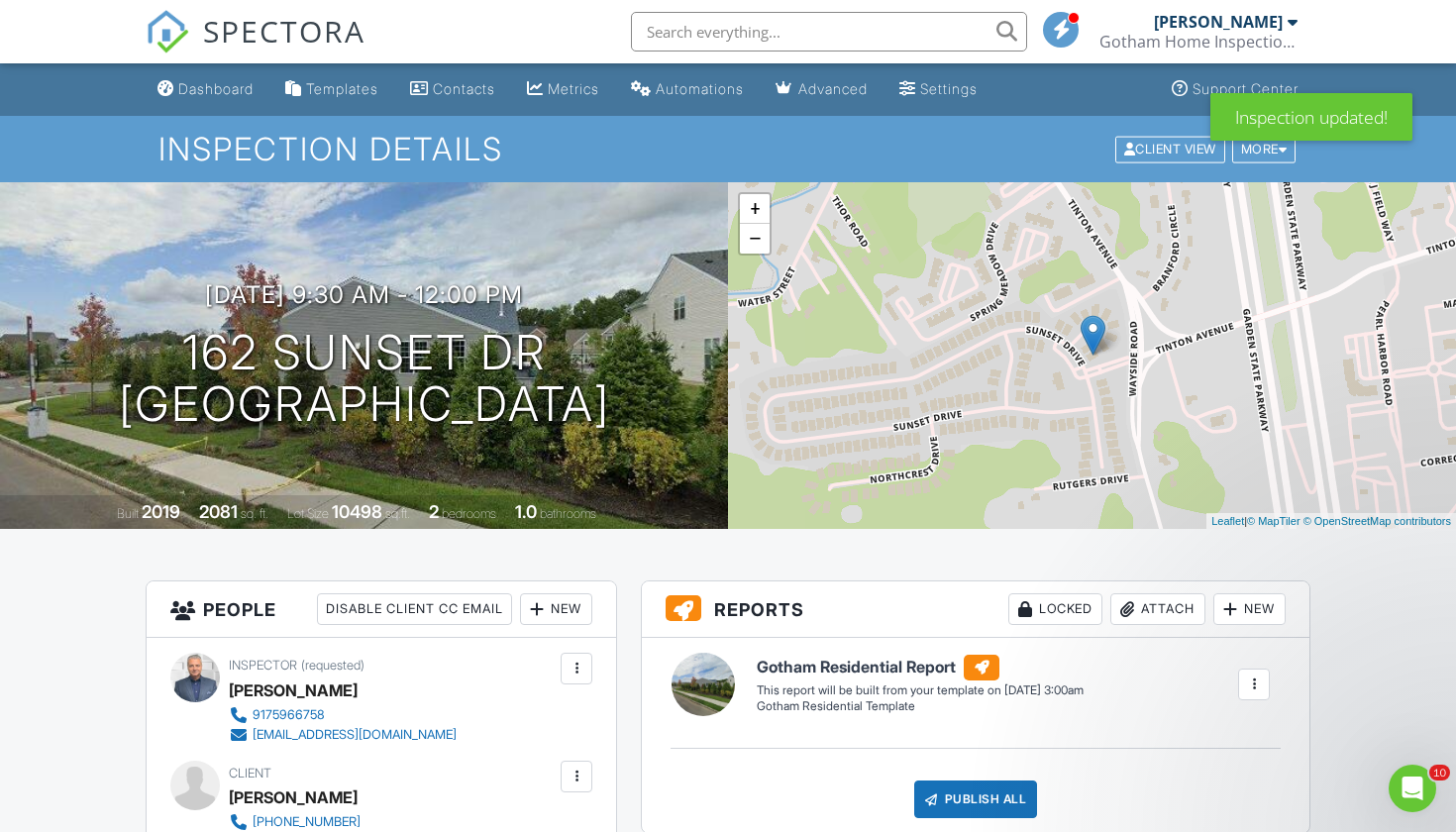 scroll, scrollTop: 0, scrollLeft: 0, axis: both 